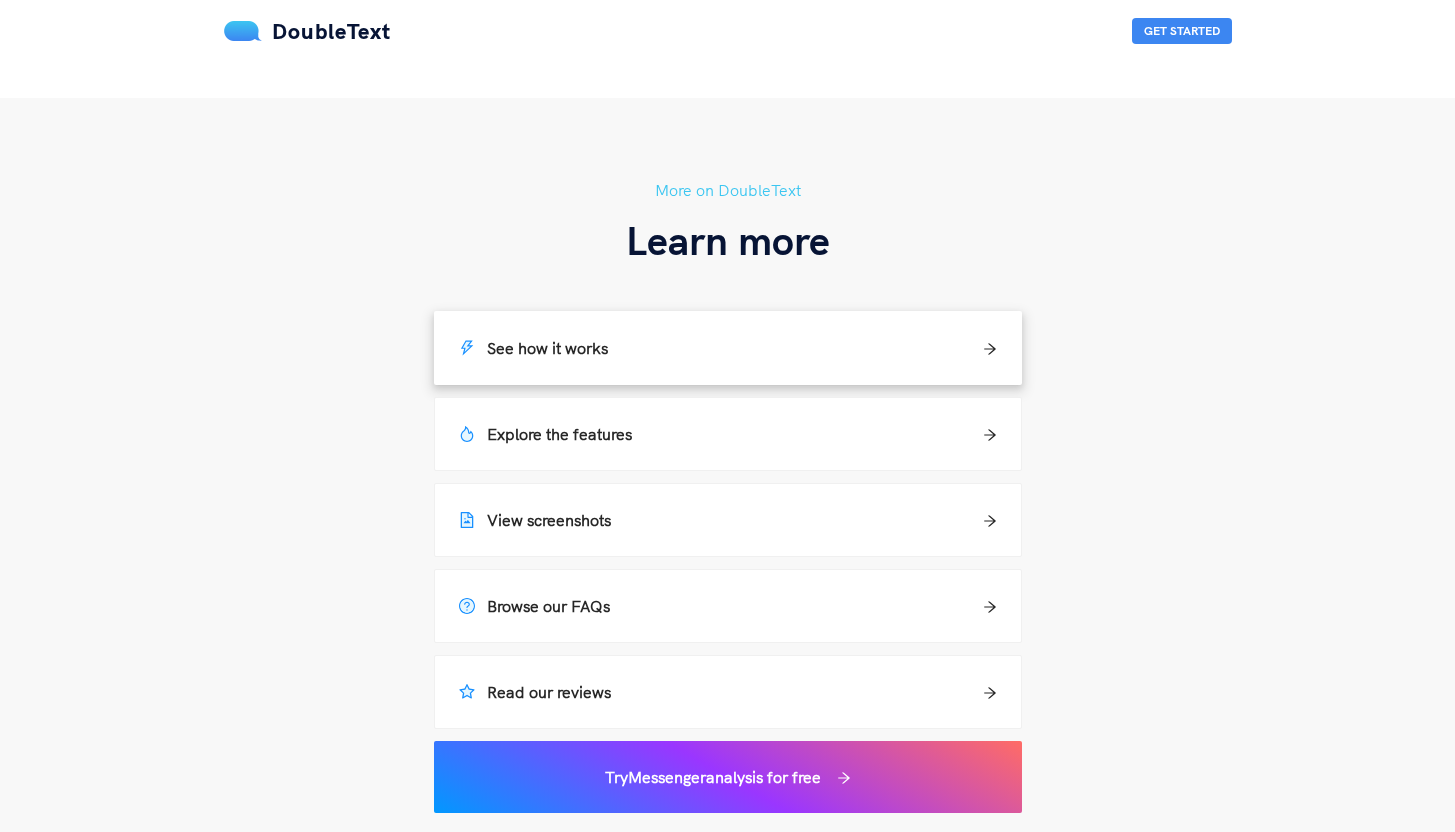 click on "See how it works" at bounding box center [728, 348] 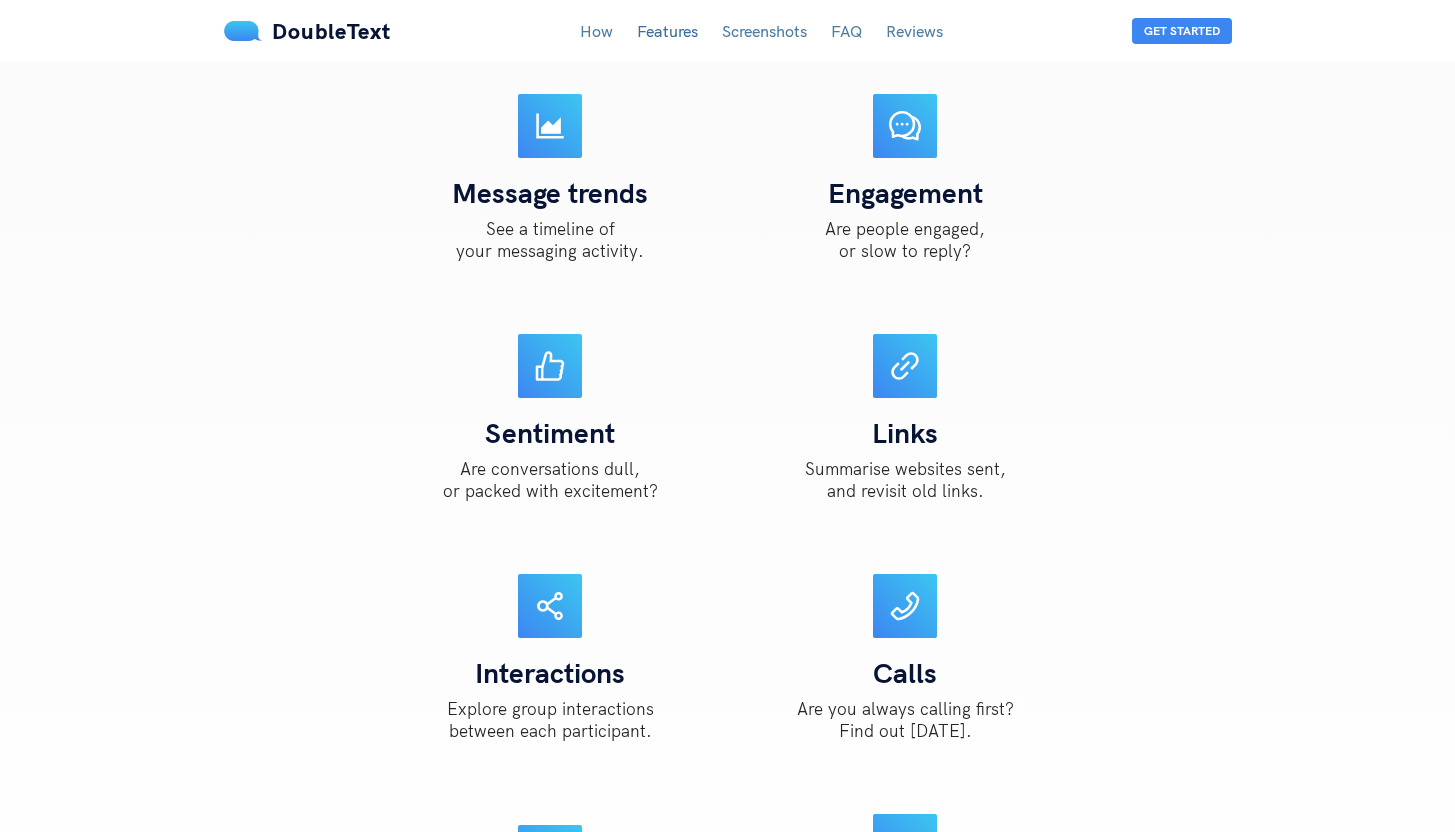 scroll, scrollTop: 2381, scrollLeft: 0, axis: vertical 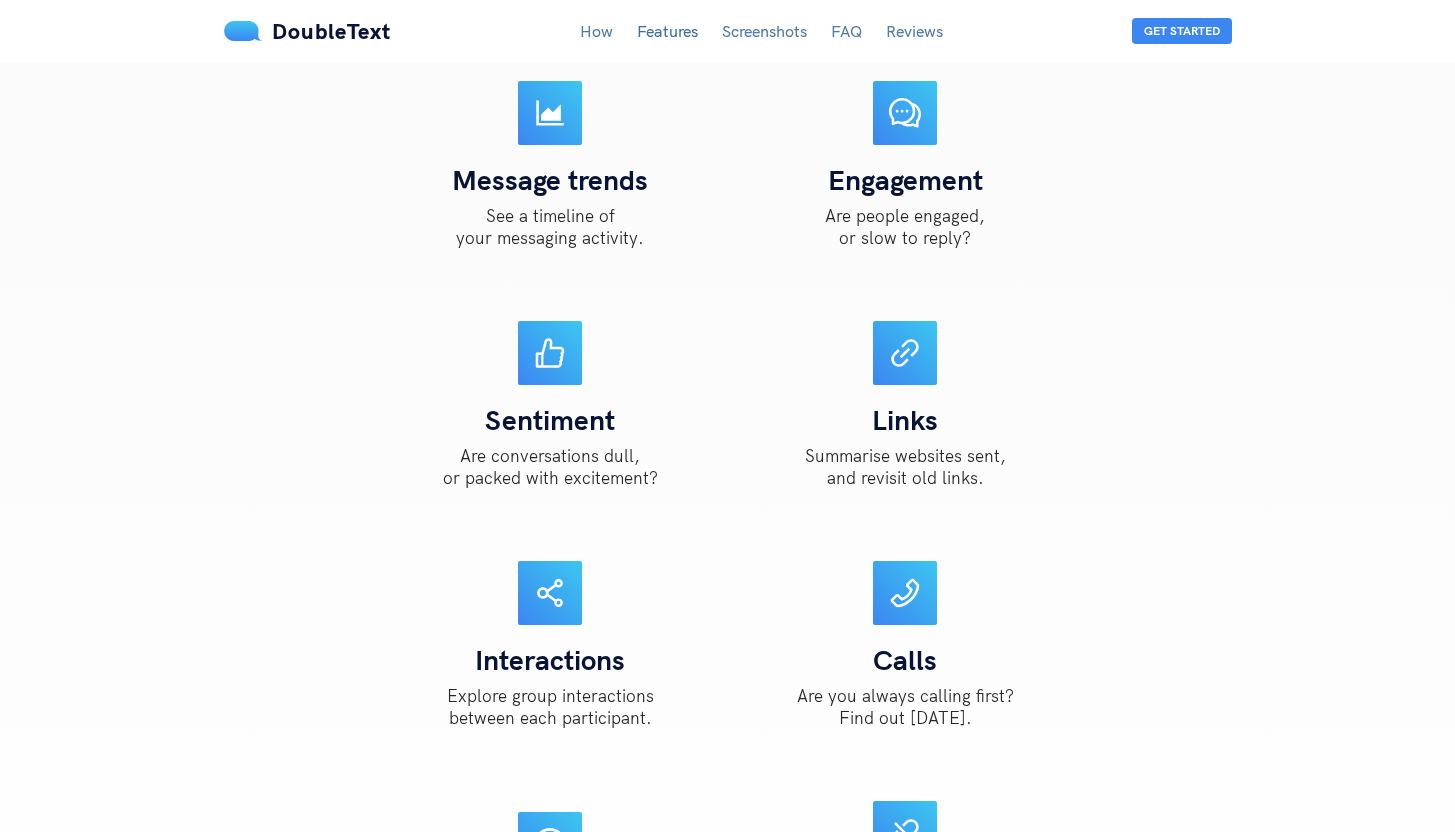 click on "Are conversations dull, or packed with excitement?" at bounding box center (550, 467) 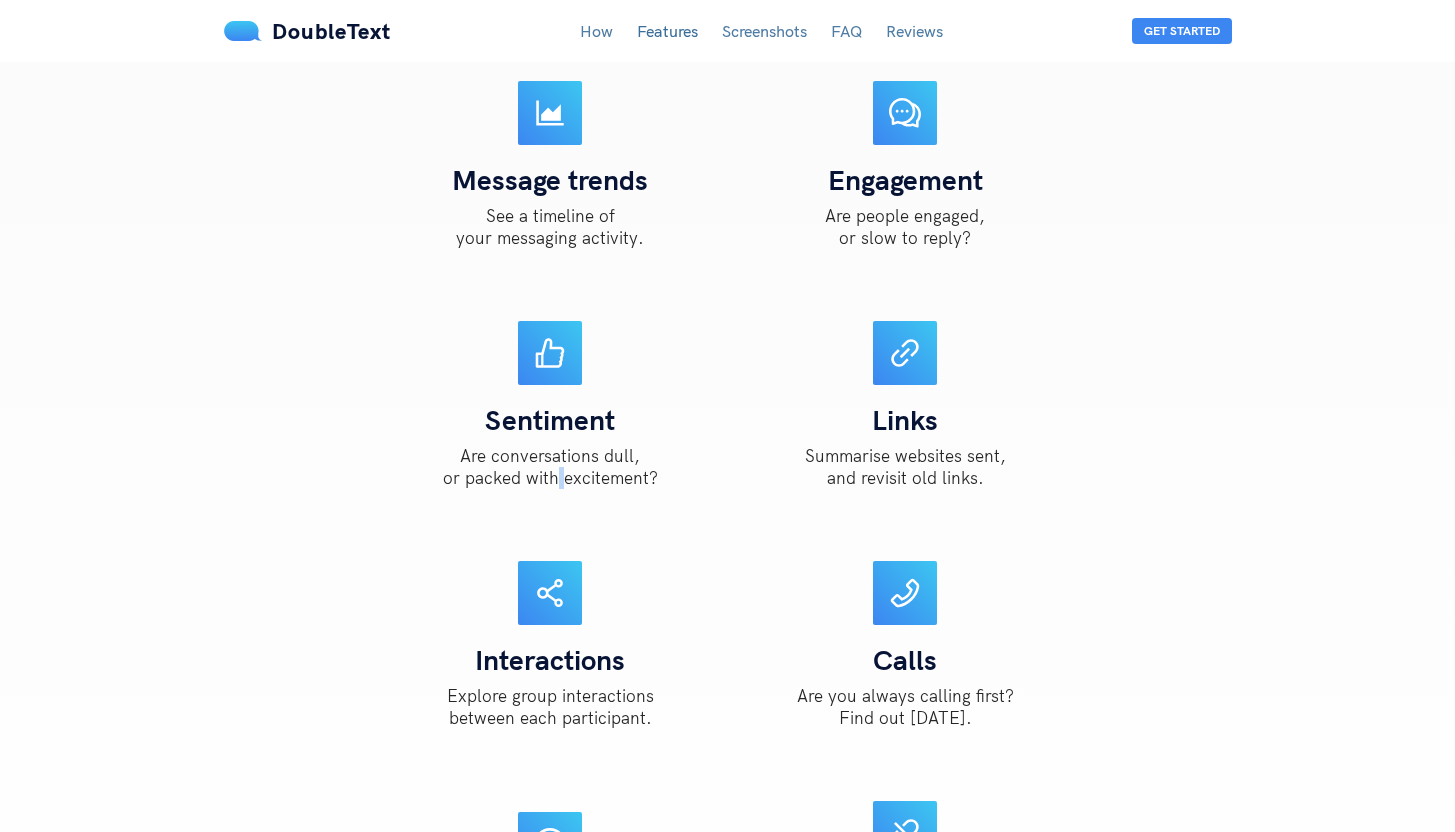 click on "Are conversations dull, or packed with excitement?" at bounding box center [550, 467] 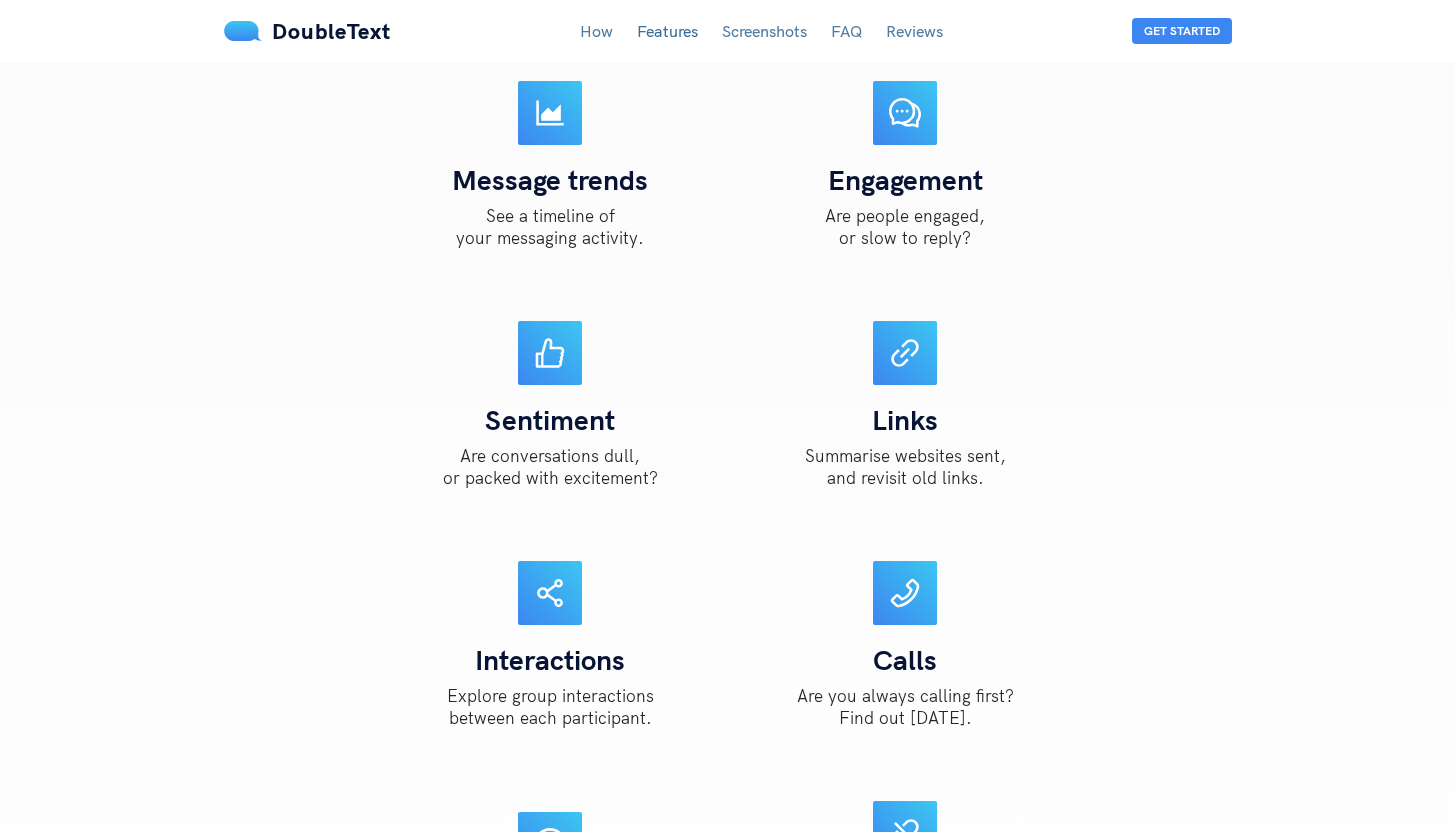 click on "Are conversations dull, or packed with excitement?" at bounding box center (550, 467) 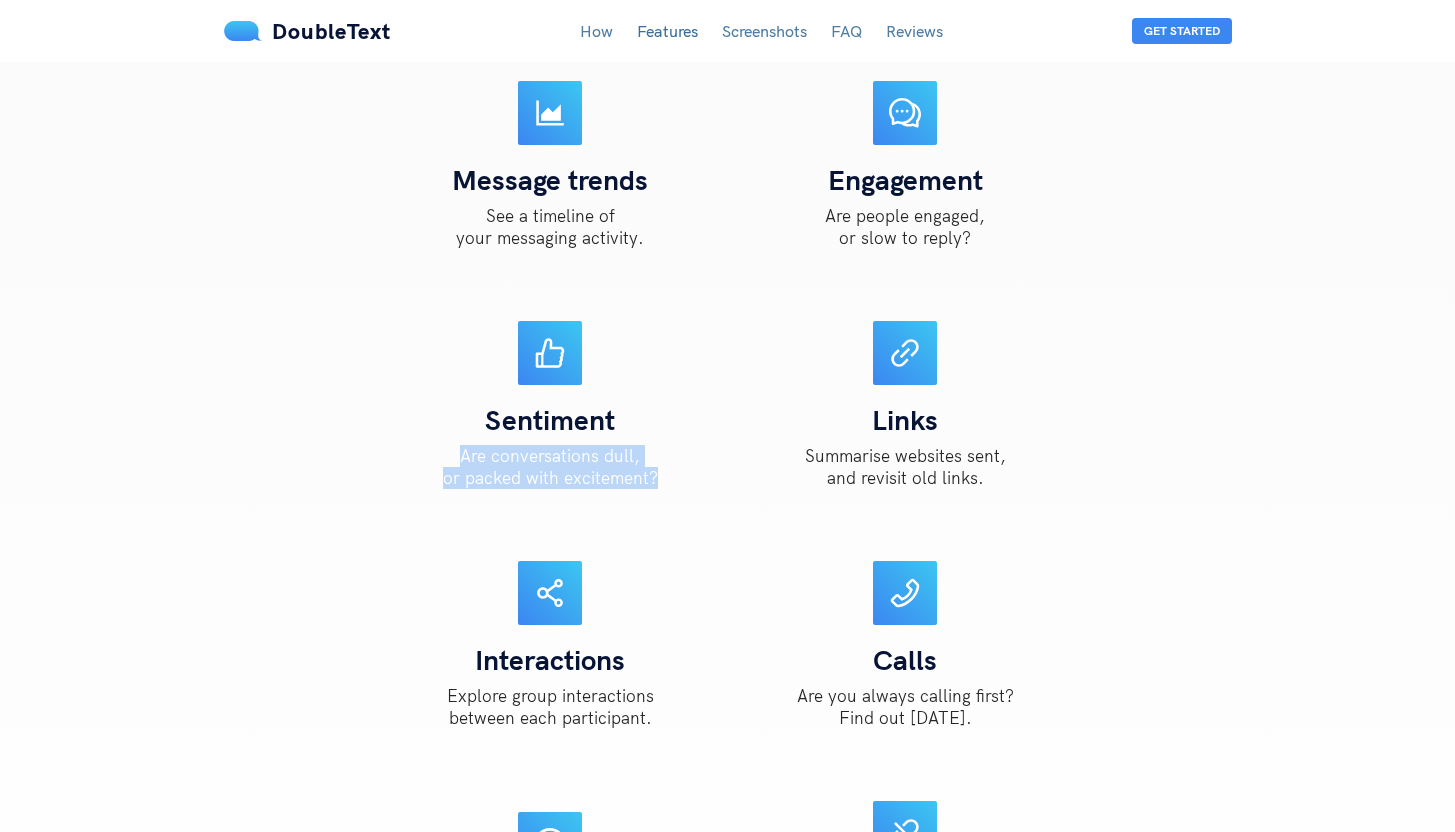 drag, startPoint x: 660, startPoint y: 487, endPoint x: 442, endPoint y: 440, distance: 223.00897 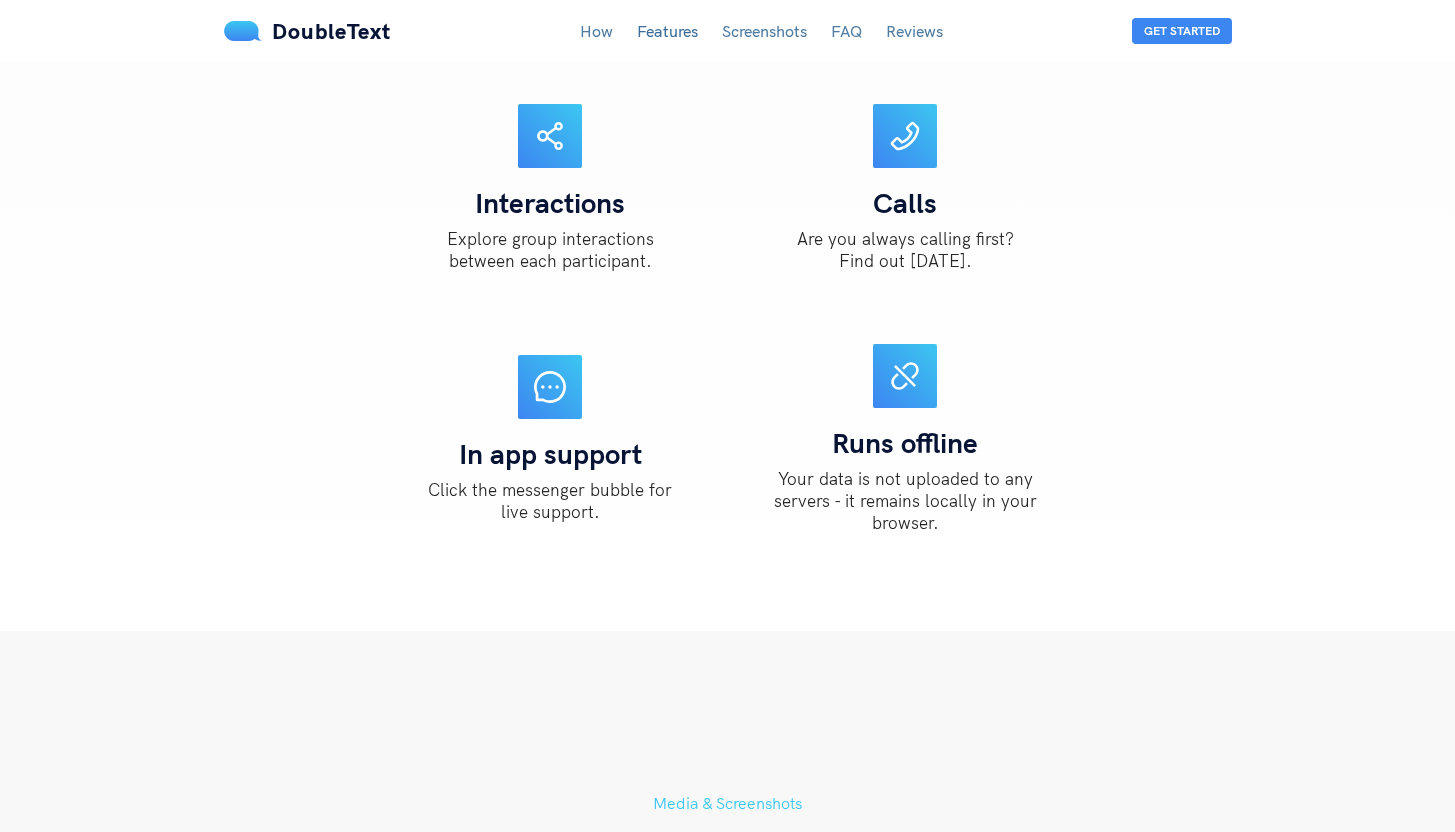 scroll, scrollTop: 3260, scrollLeft: 0, axis: vertical 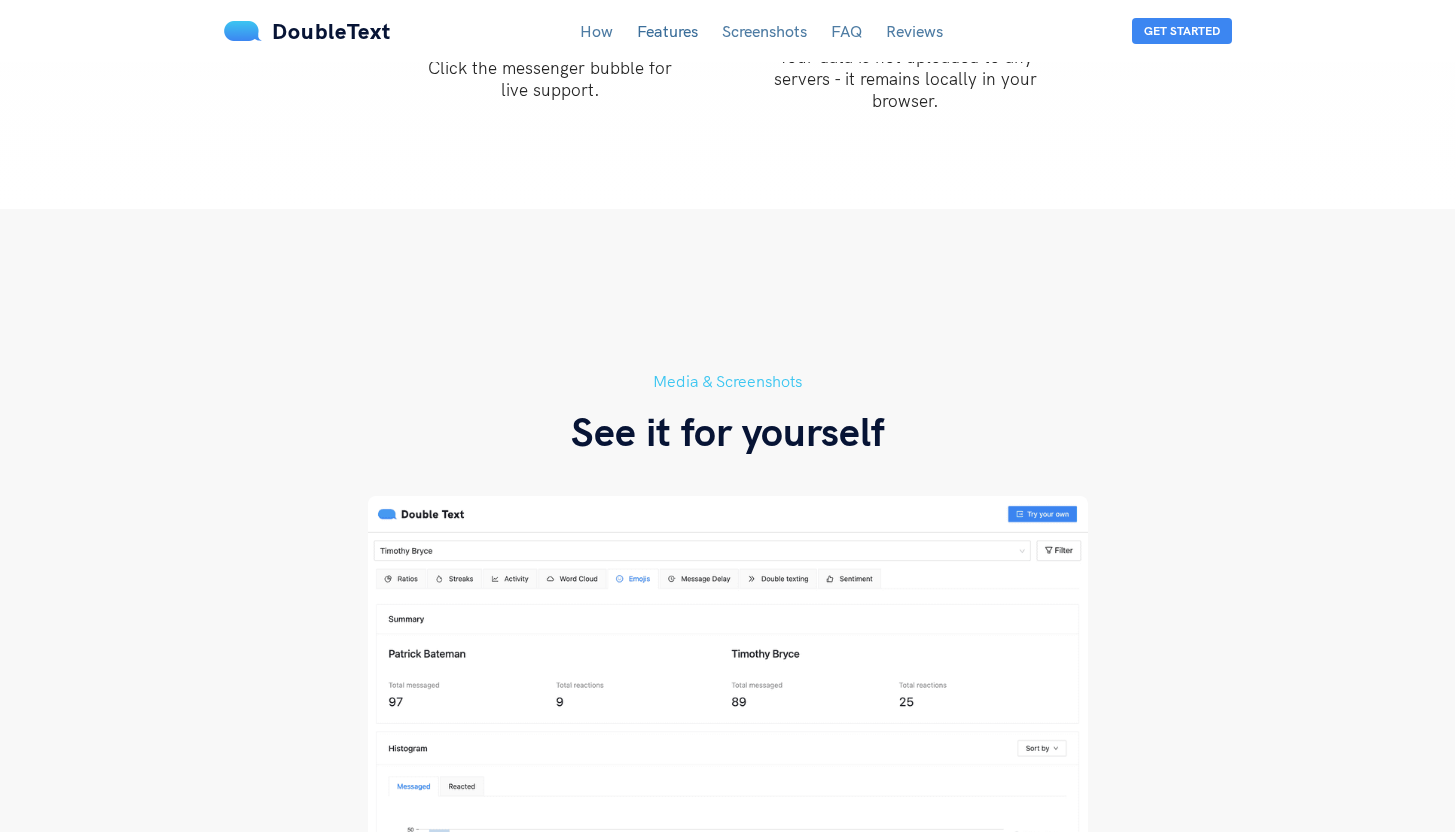 click on "Features" at bounding box center (667, 31) 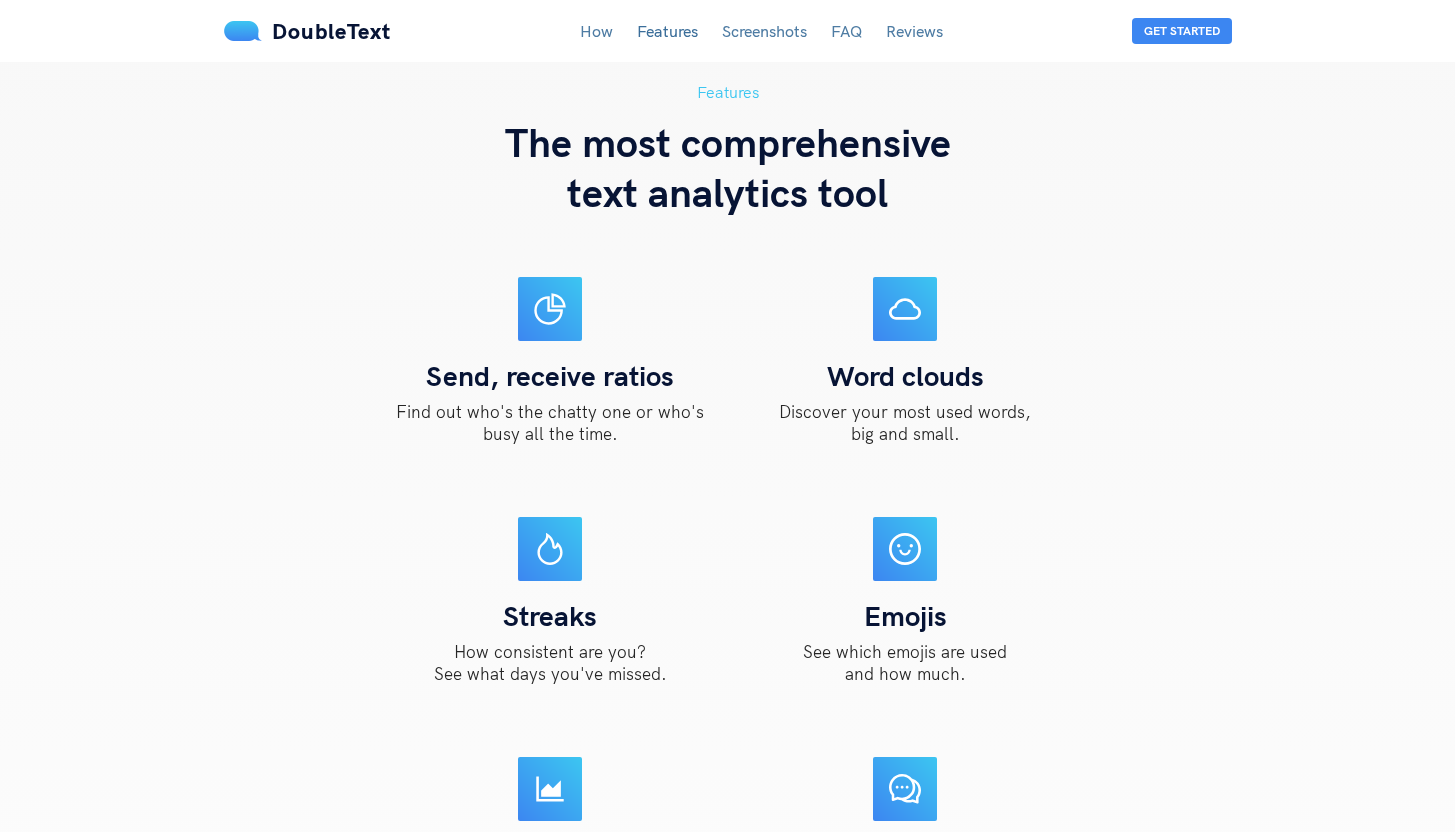 click on "Features" at bounding box center [667, 31] 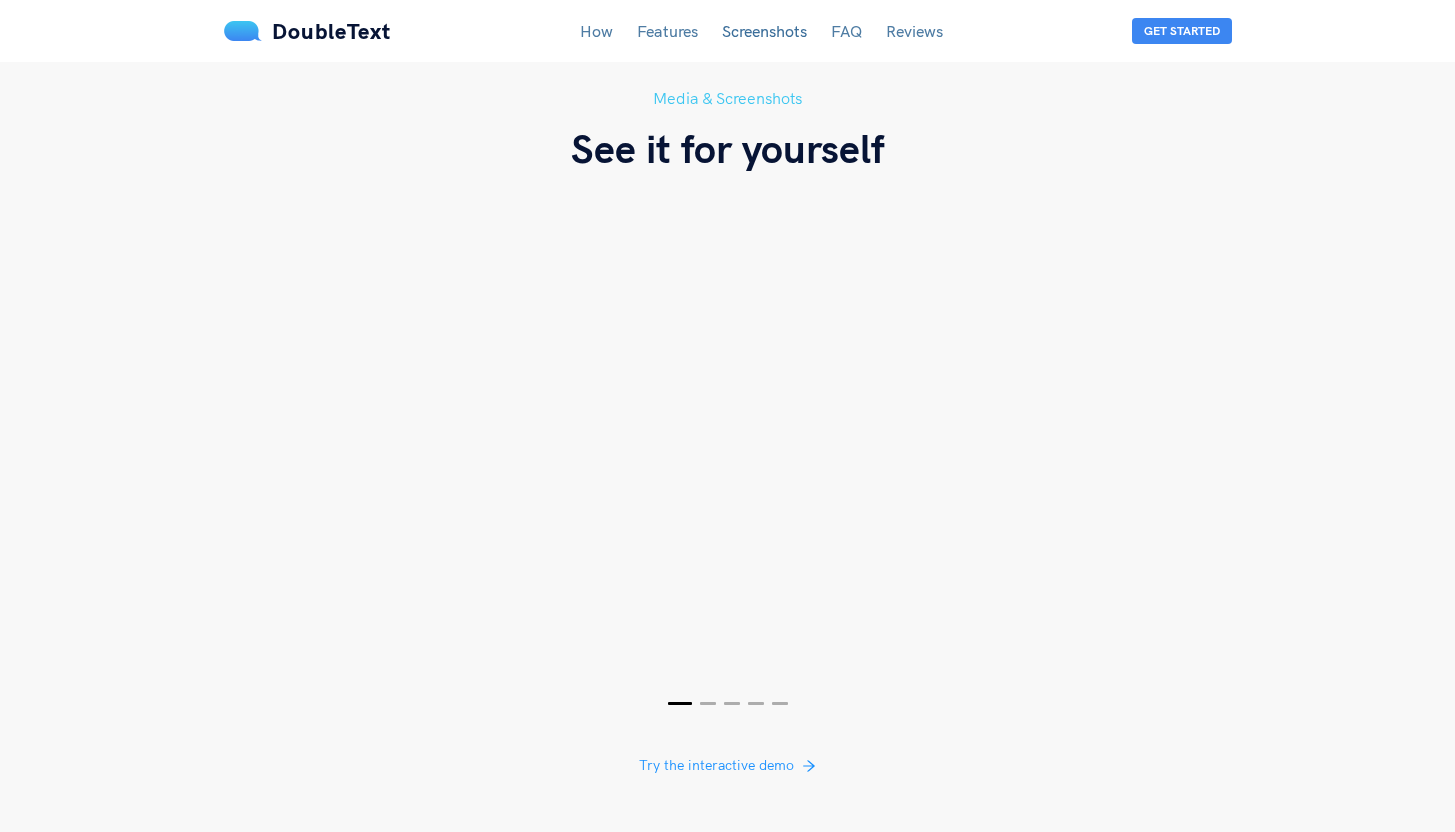 scroll, scrollTop: 3654, scrollLeft: 0, axis: vertical 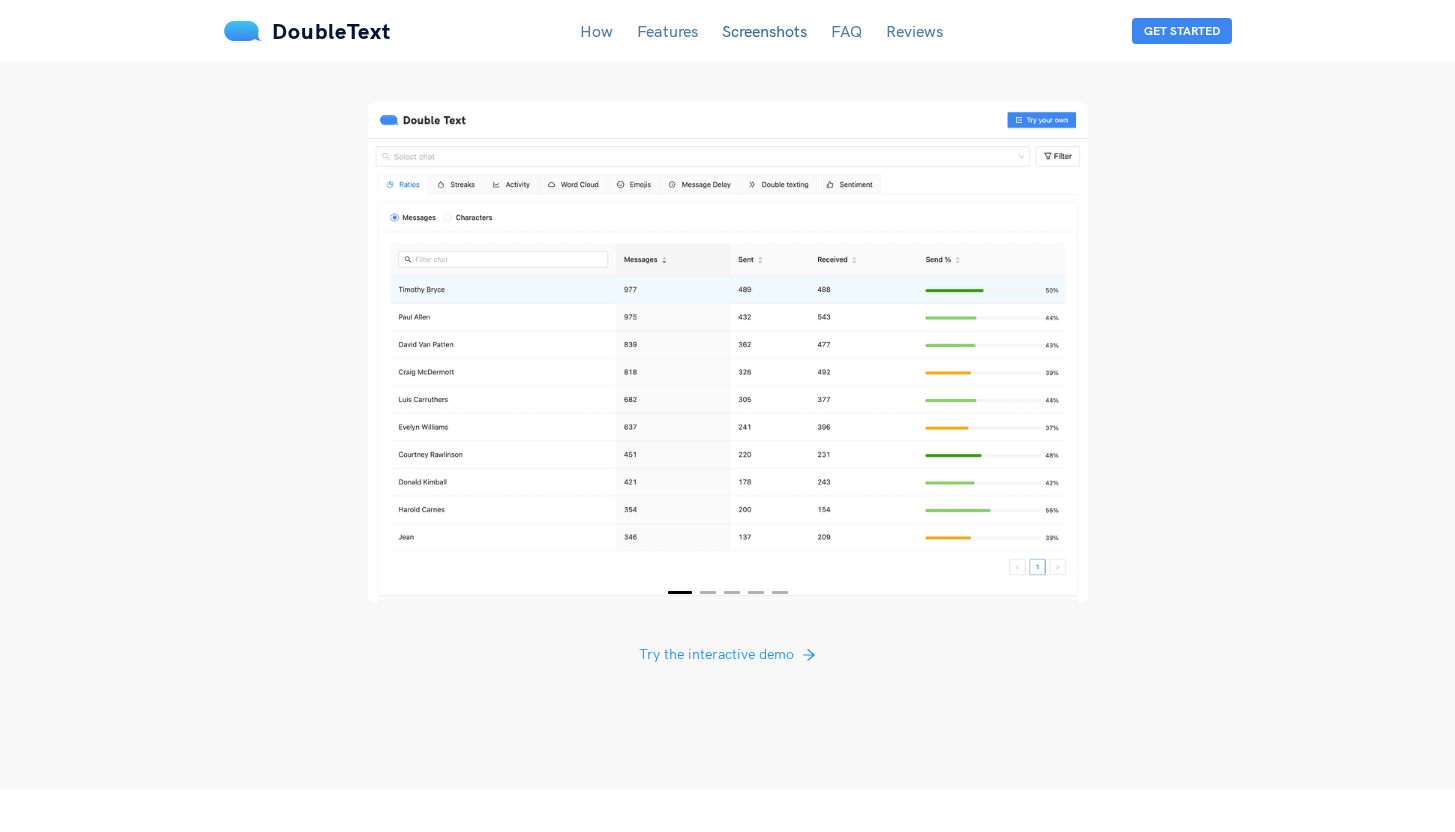 click on "Reviews" at bounding box center (914, 31) 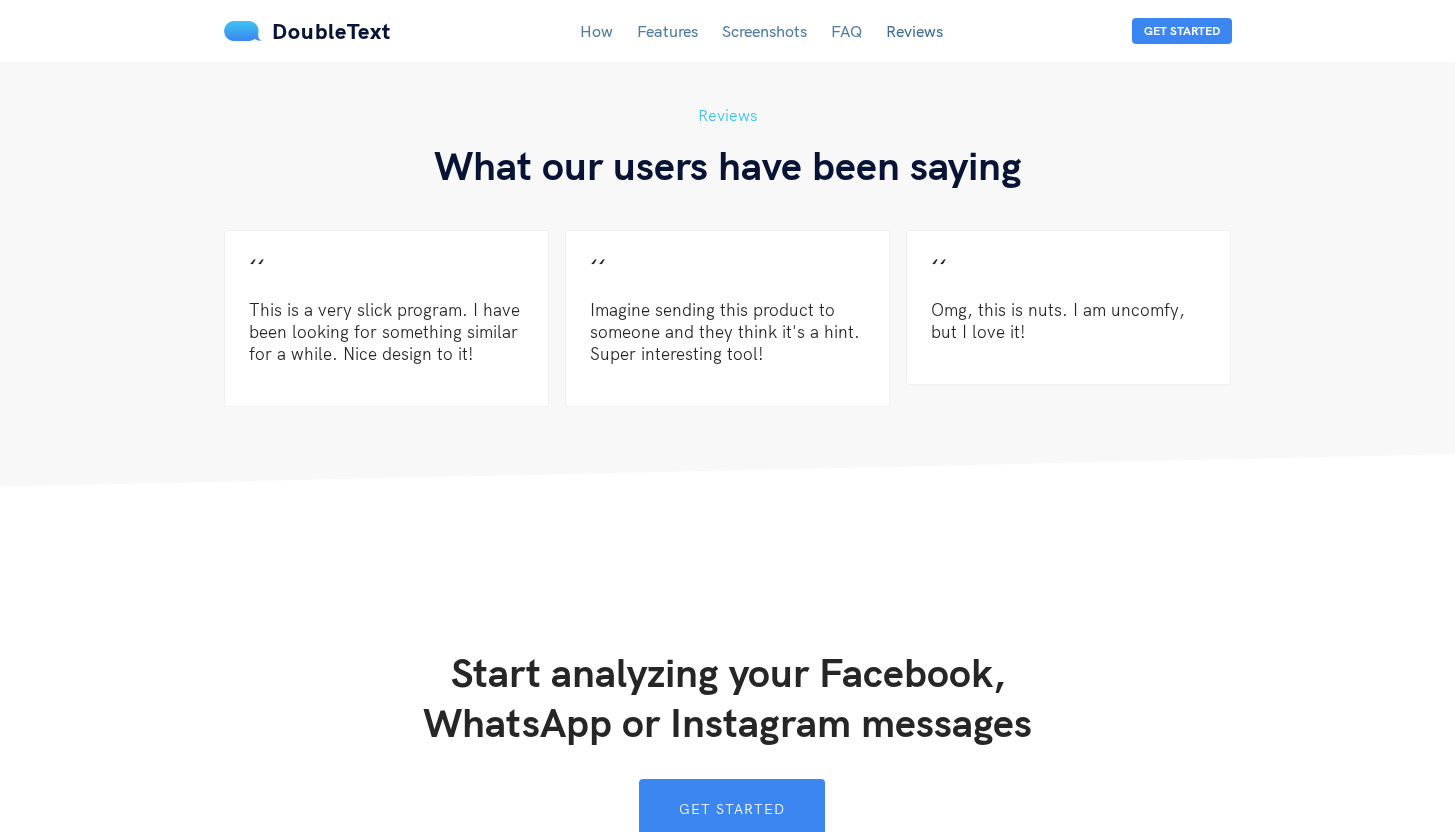 scroll, scrollTop: 5379, scrollLeft: 0, axis: vertical 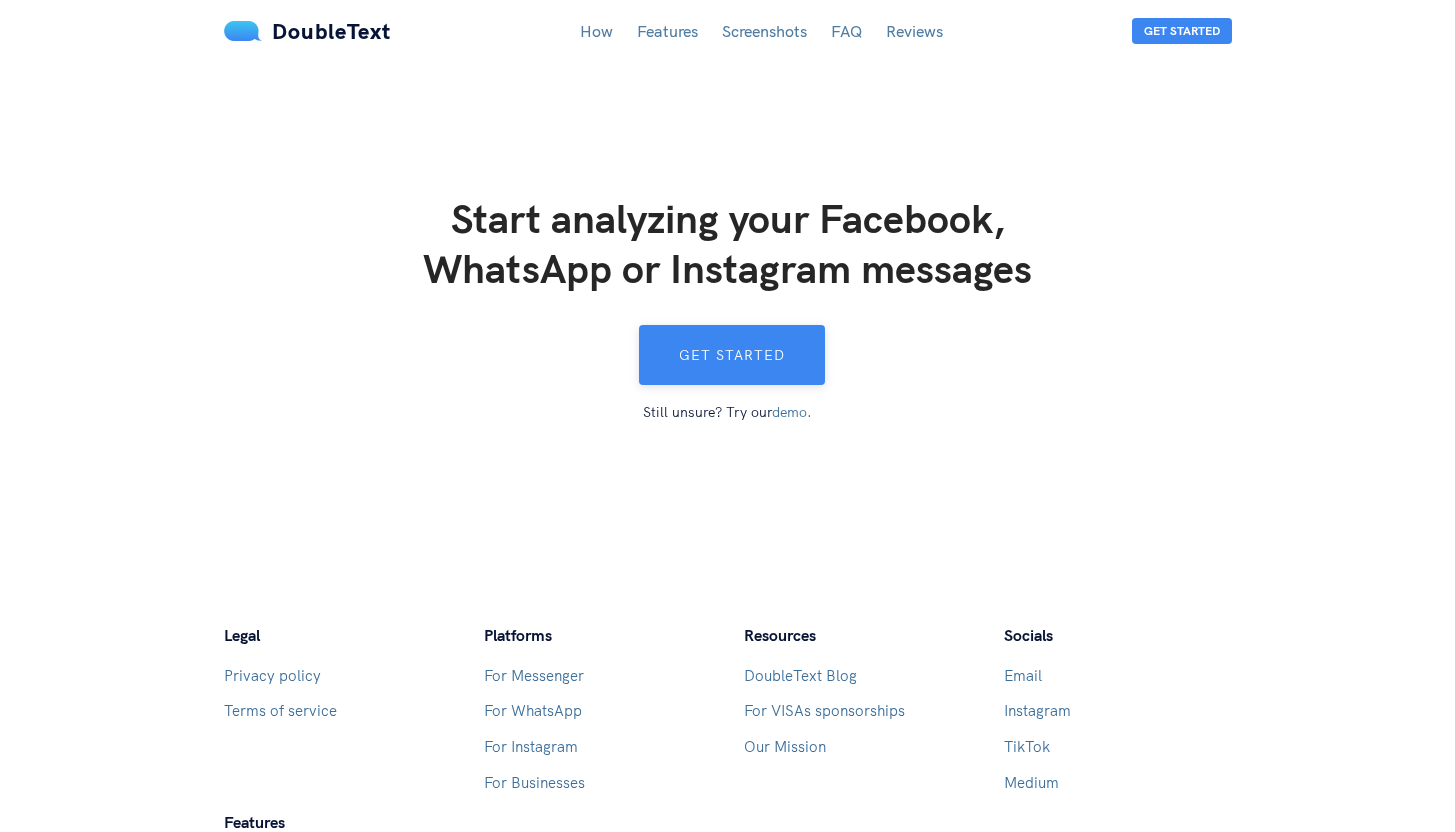 click on "Get started" at bounding box center (732, 355) 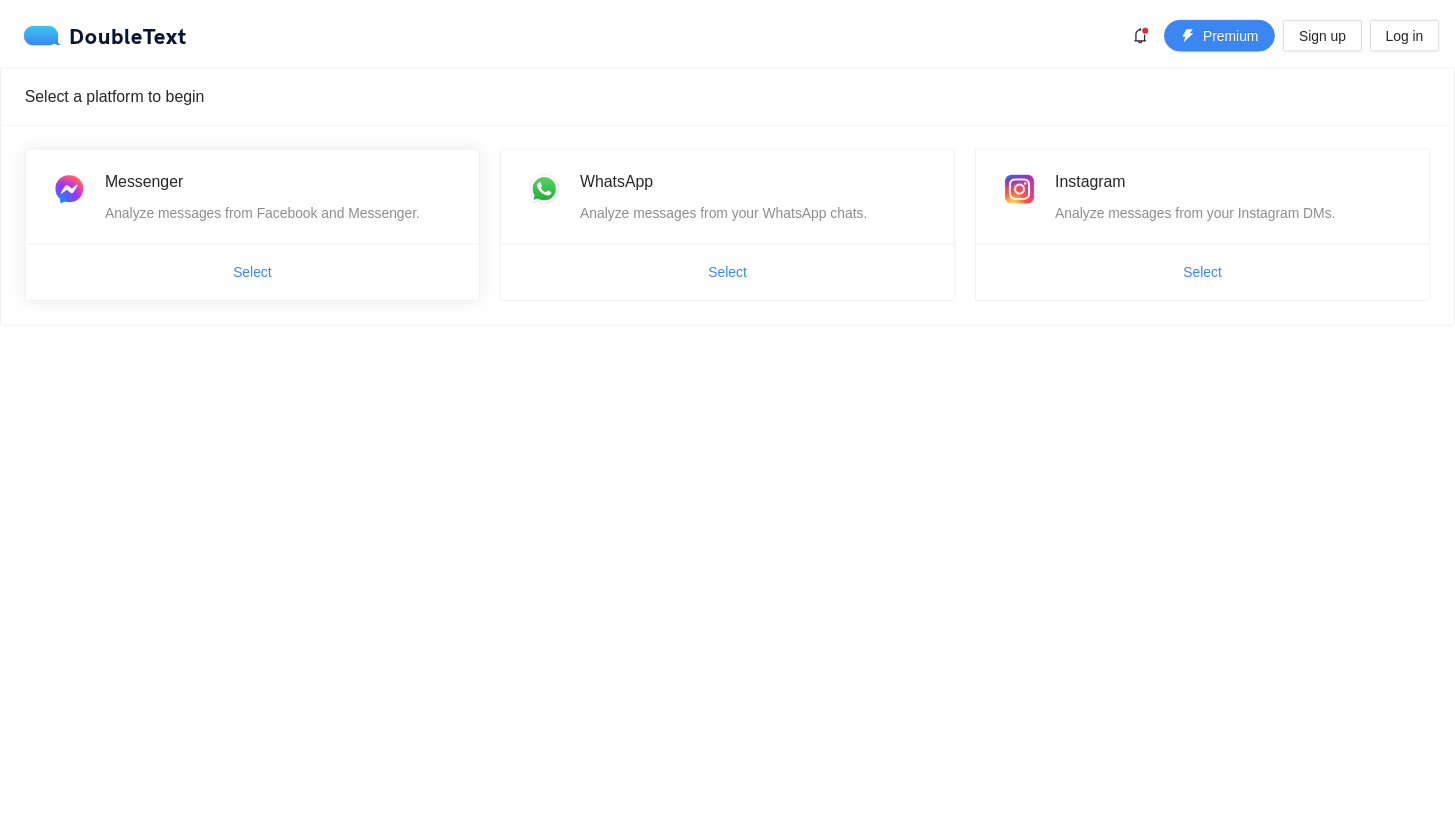 scroll, scrollTop: 0, scrollLeft: 0, axis: both 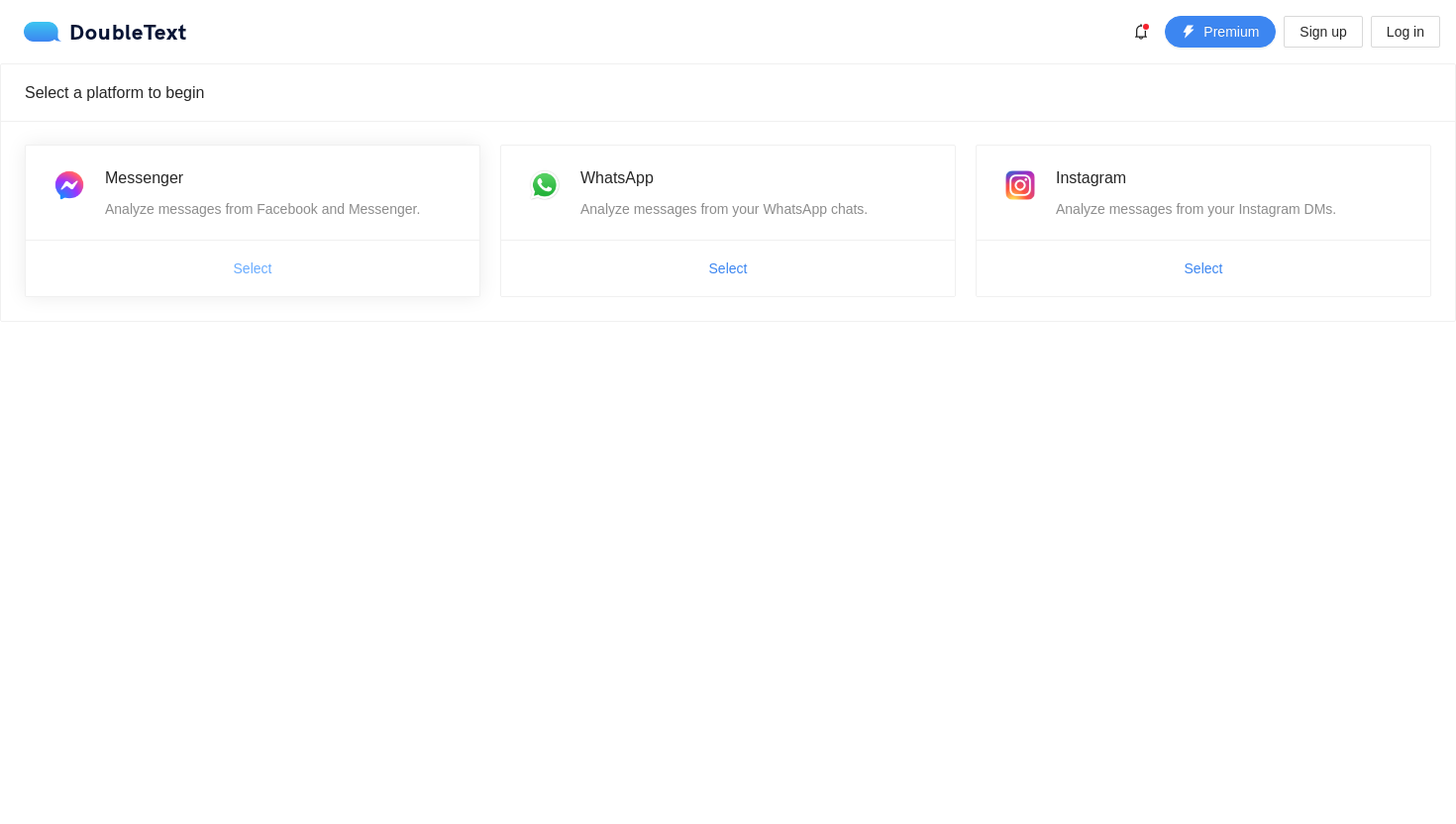 click on "Select" at bounding box center [253, 268] 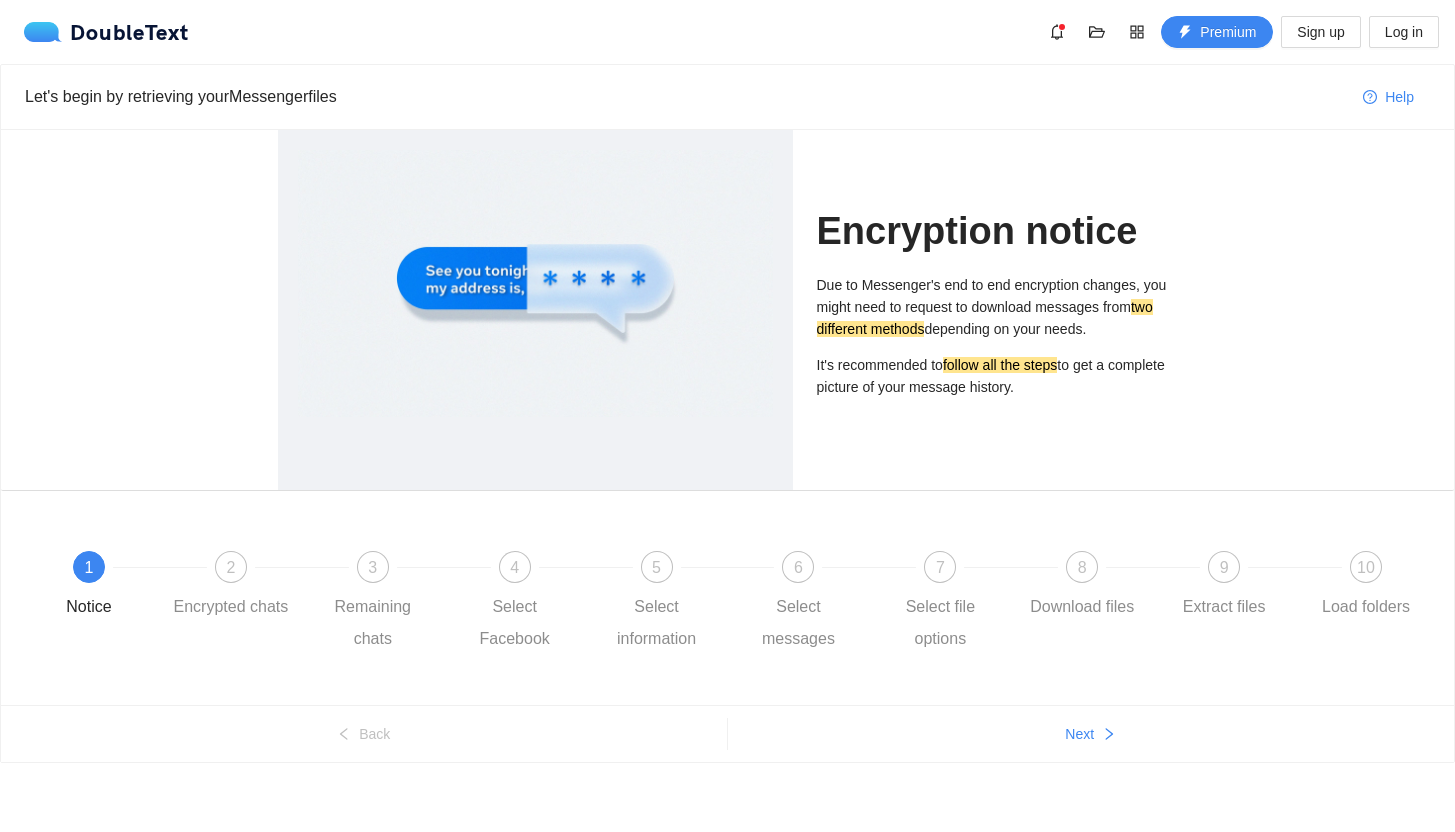 scroll, scrollTop: 8, scrollLeft: 0, axis: vertical 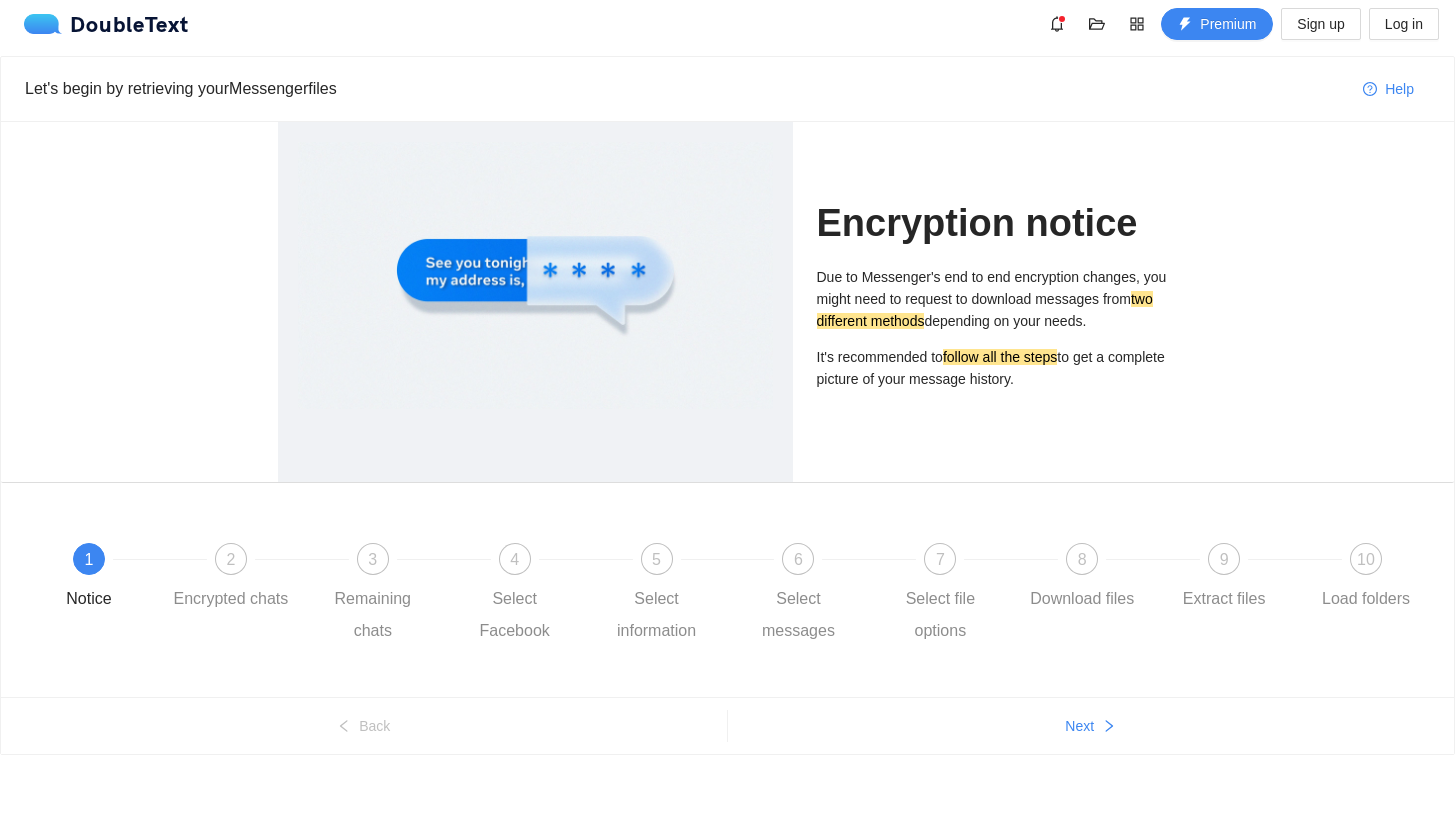 drag, startPoint x: 1095, startPoint y: 382, endPoint x: 813, endPoint y: 269, distance: 303.79764 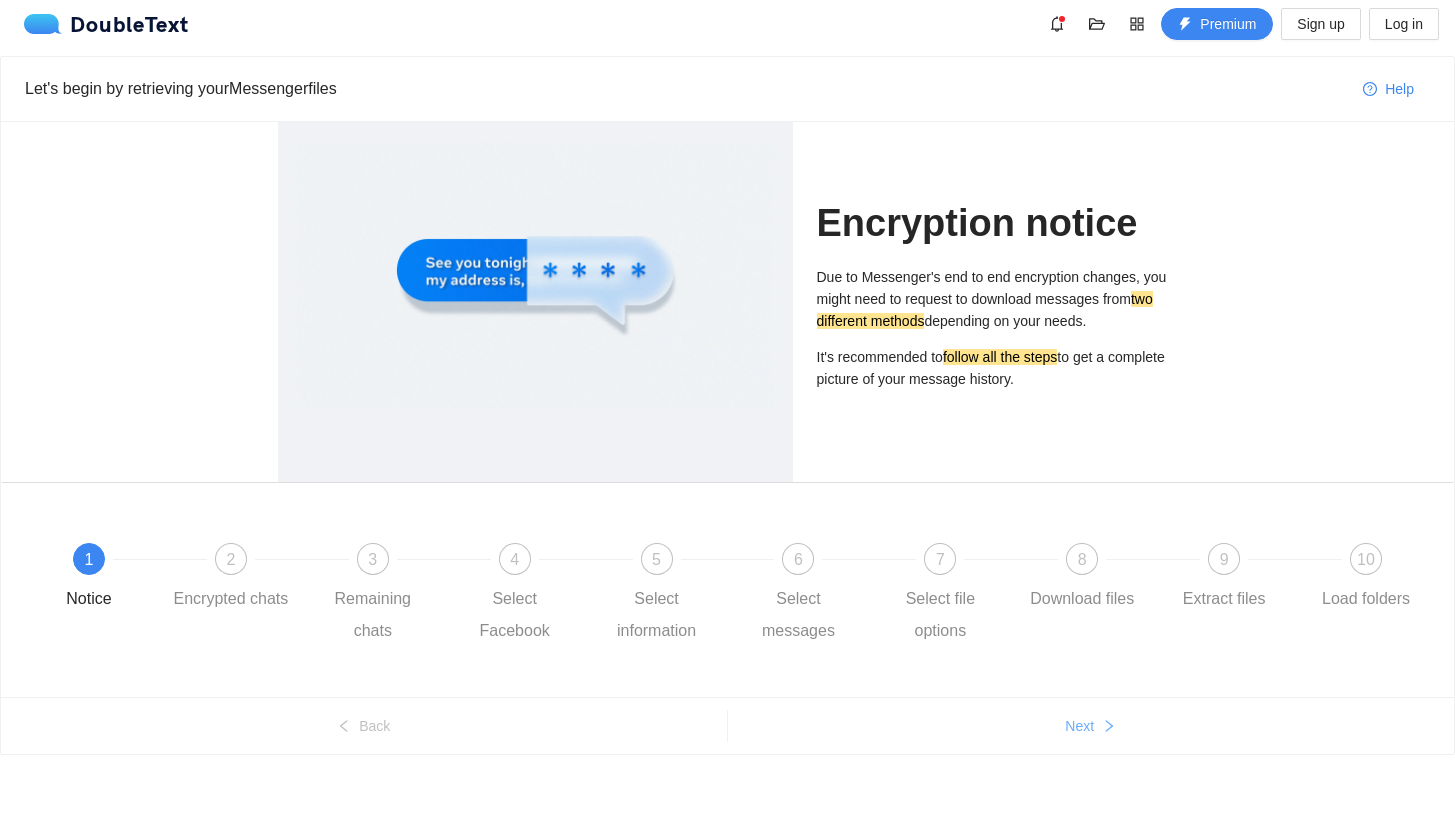 click on "Next" at bounding box center (1091, 726) 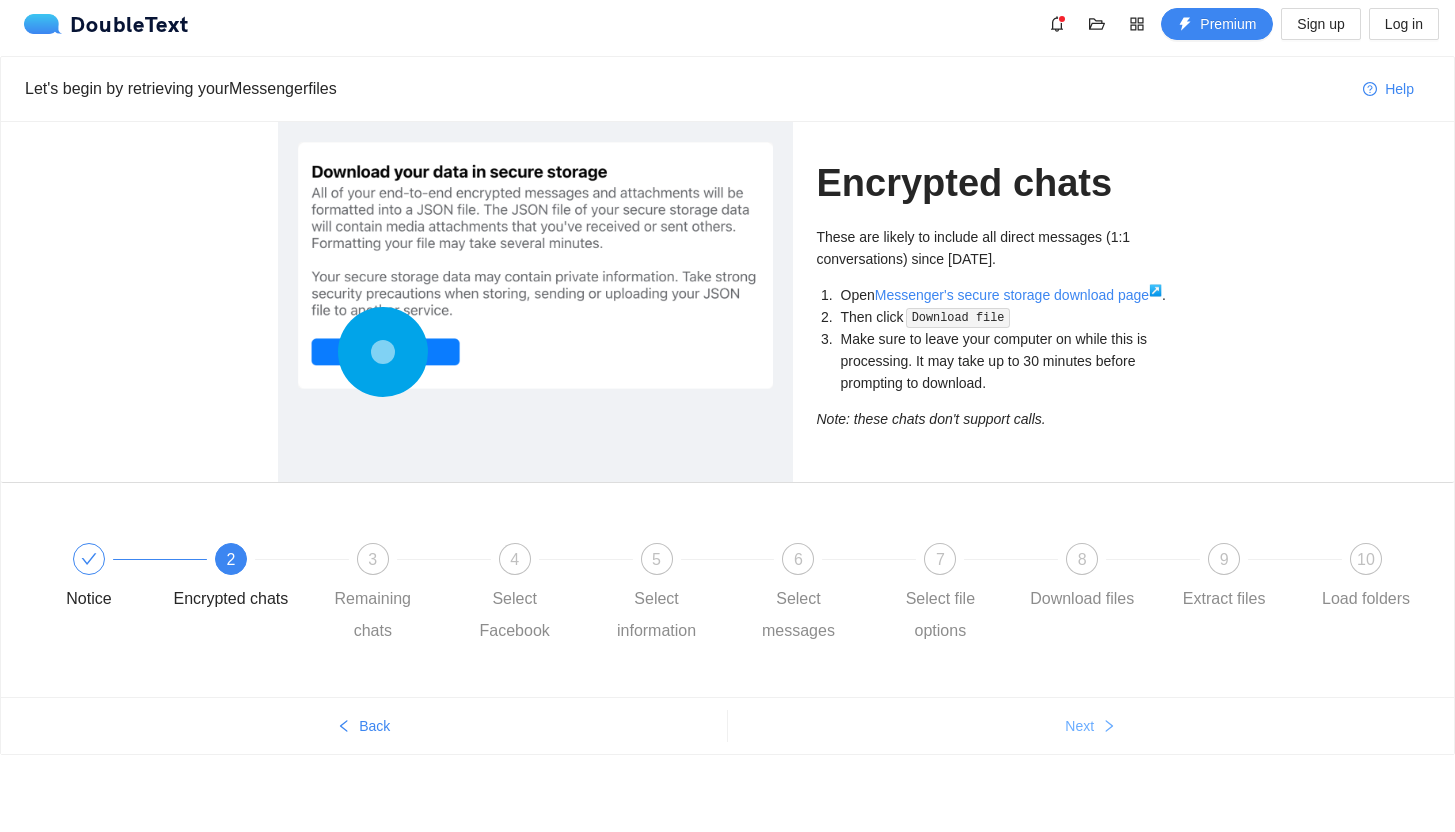 click on "Next" at bounding box center (1079, 726) 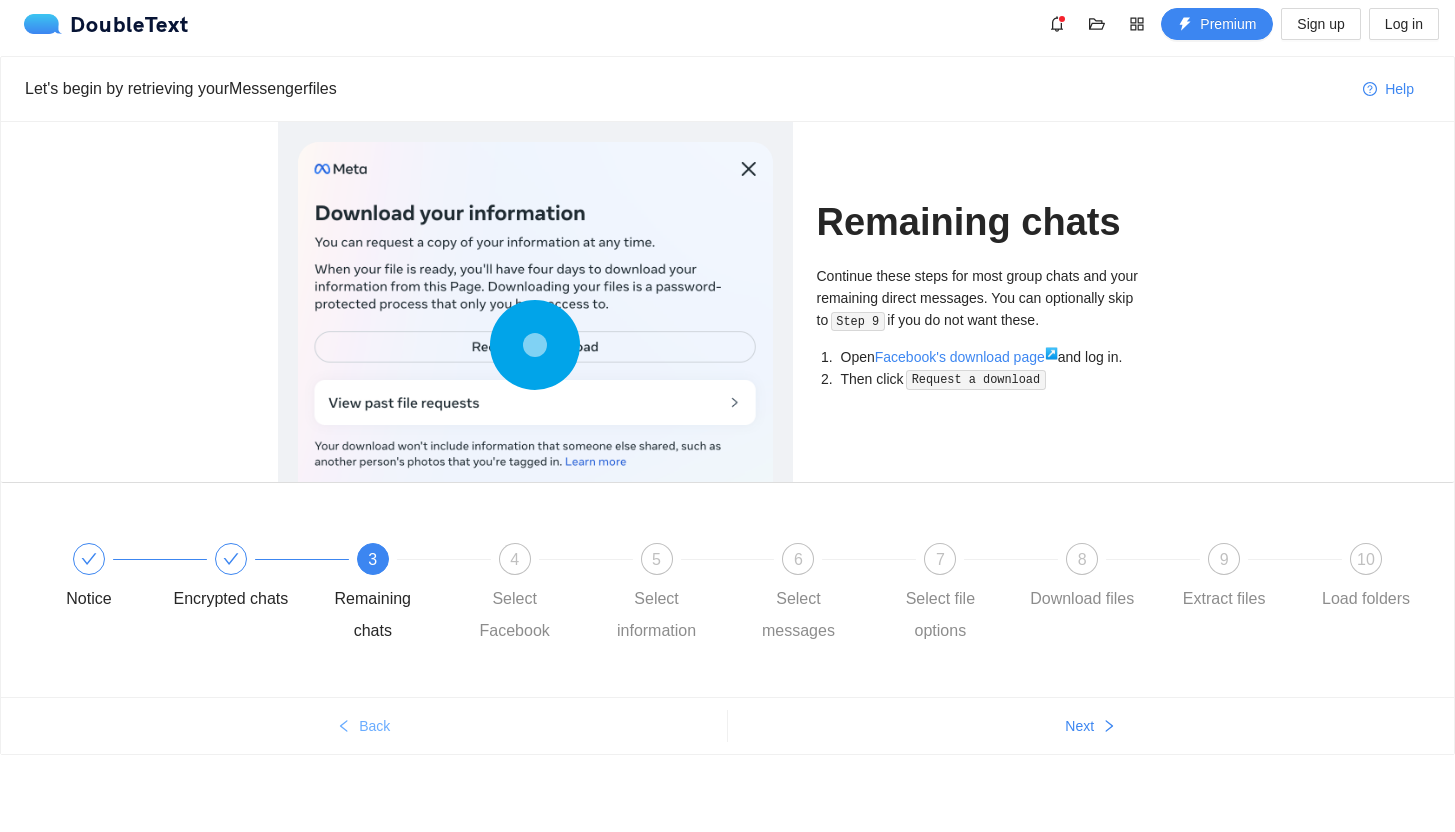 click on "Back" at bounding box center (374, 726) 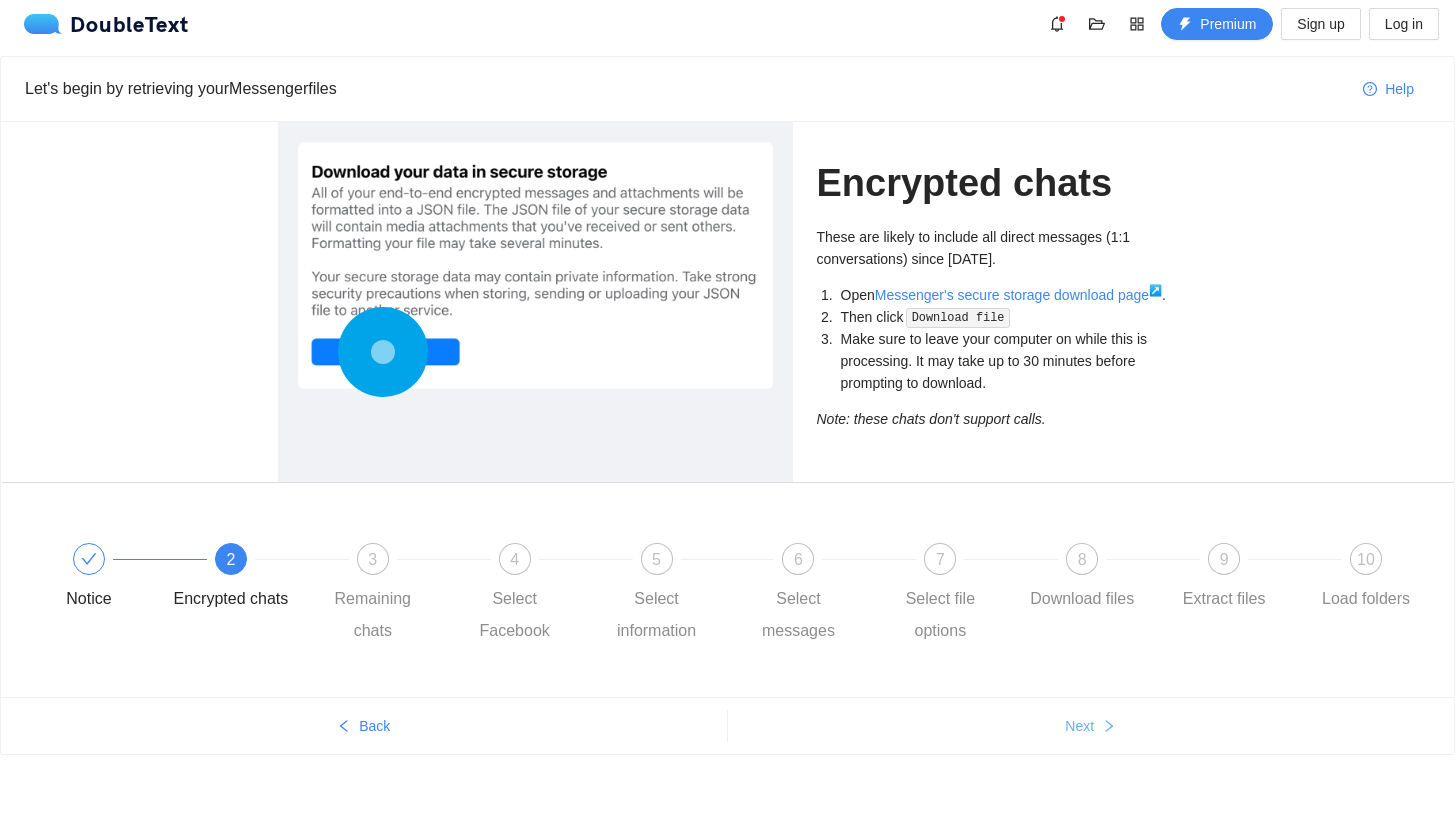 click on "Next" at bounding box center [1091, 726] 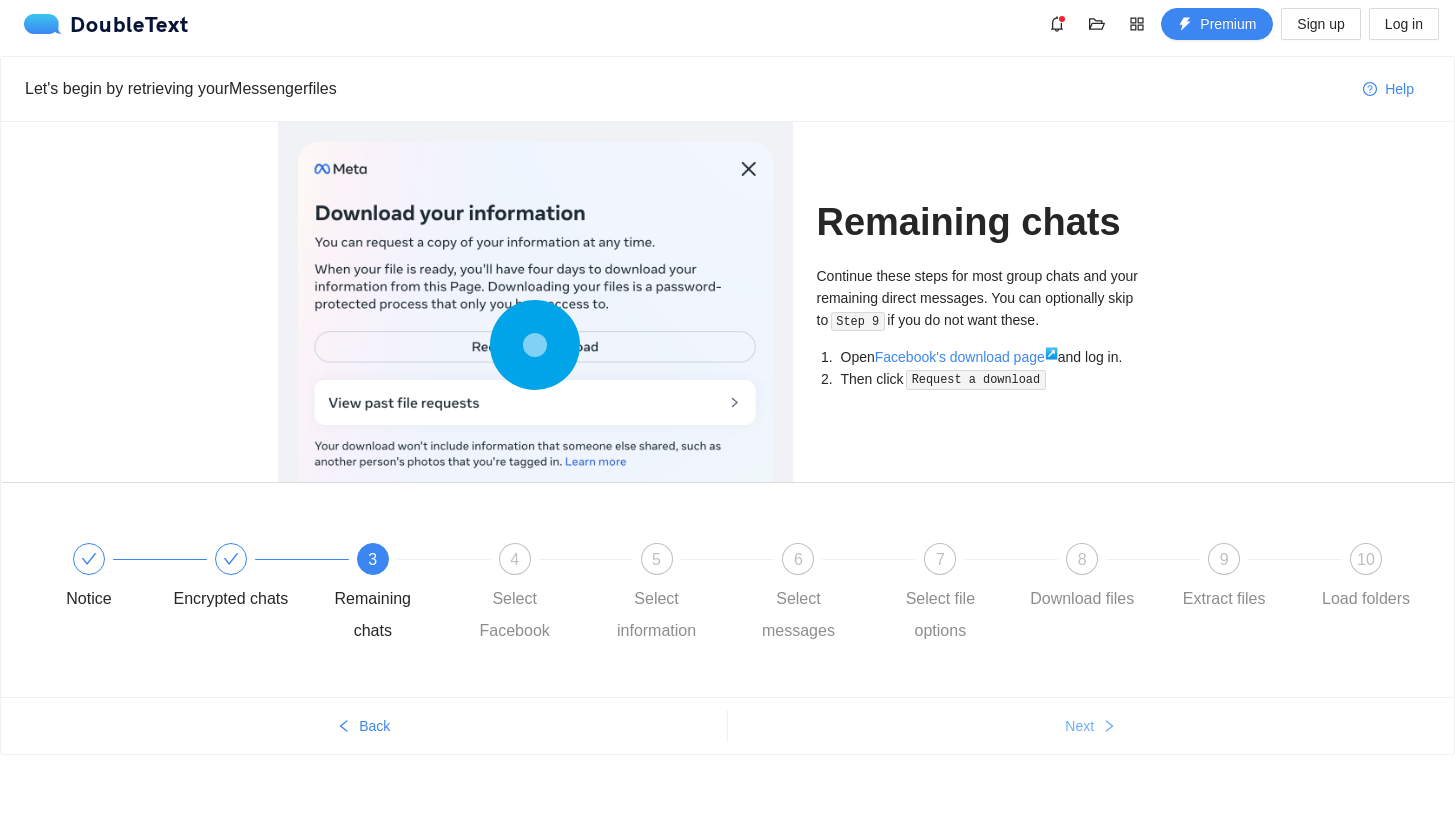 click on "Next" at bounding box center [1091, 726] 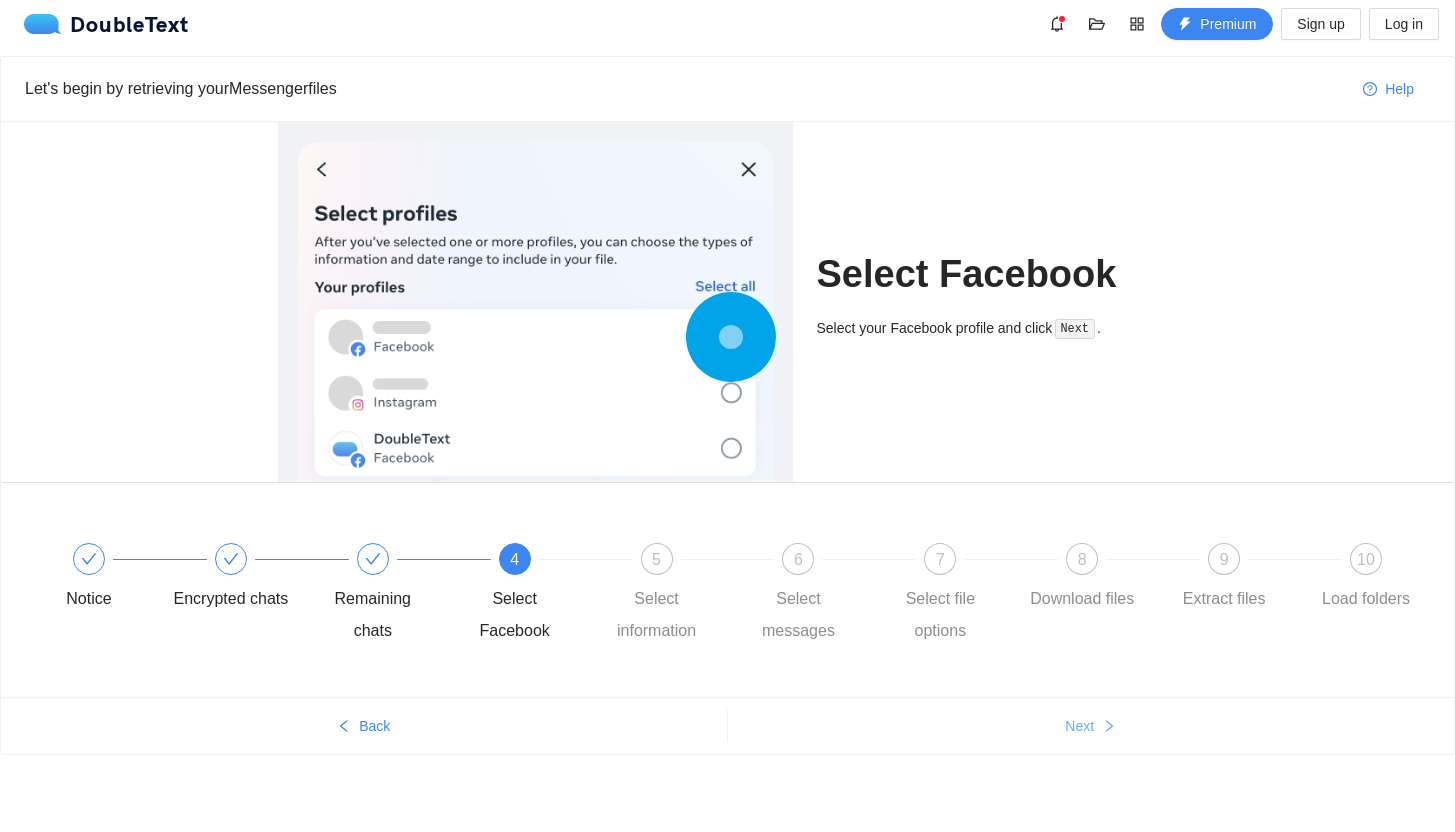 click on "Next" at bounding box center (1091, 726) 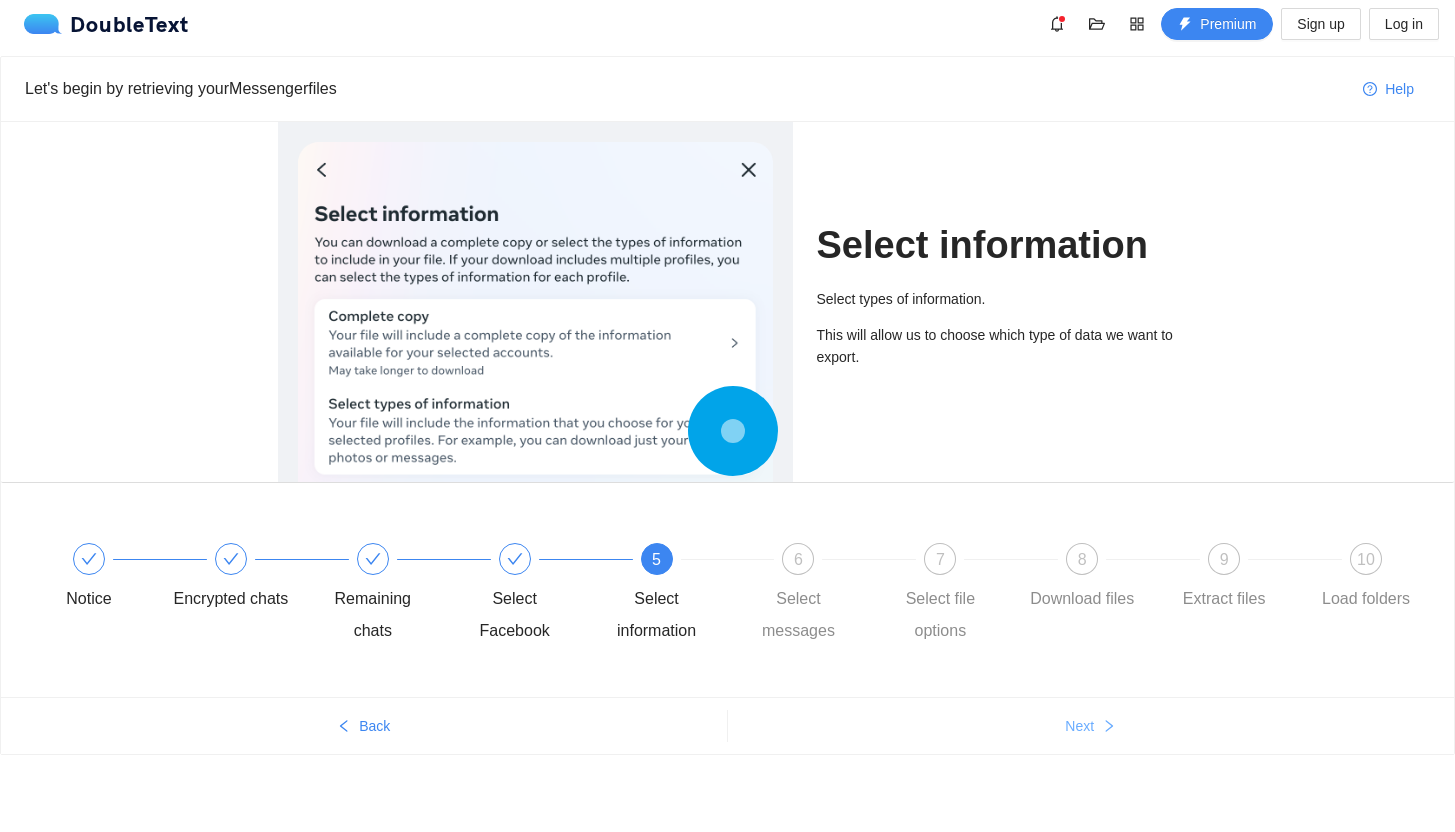 click on "Next" at bounding box center [1091, 726] 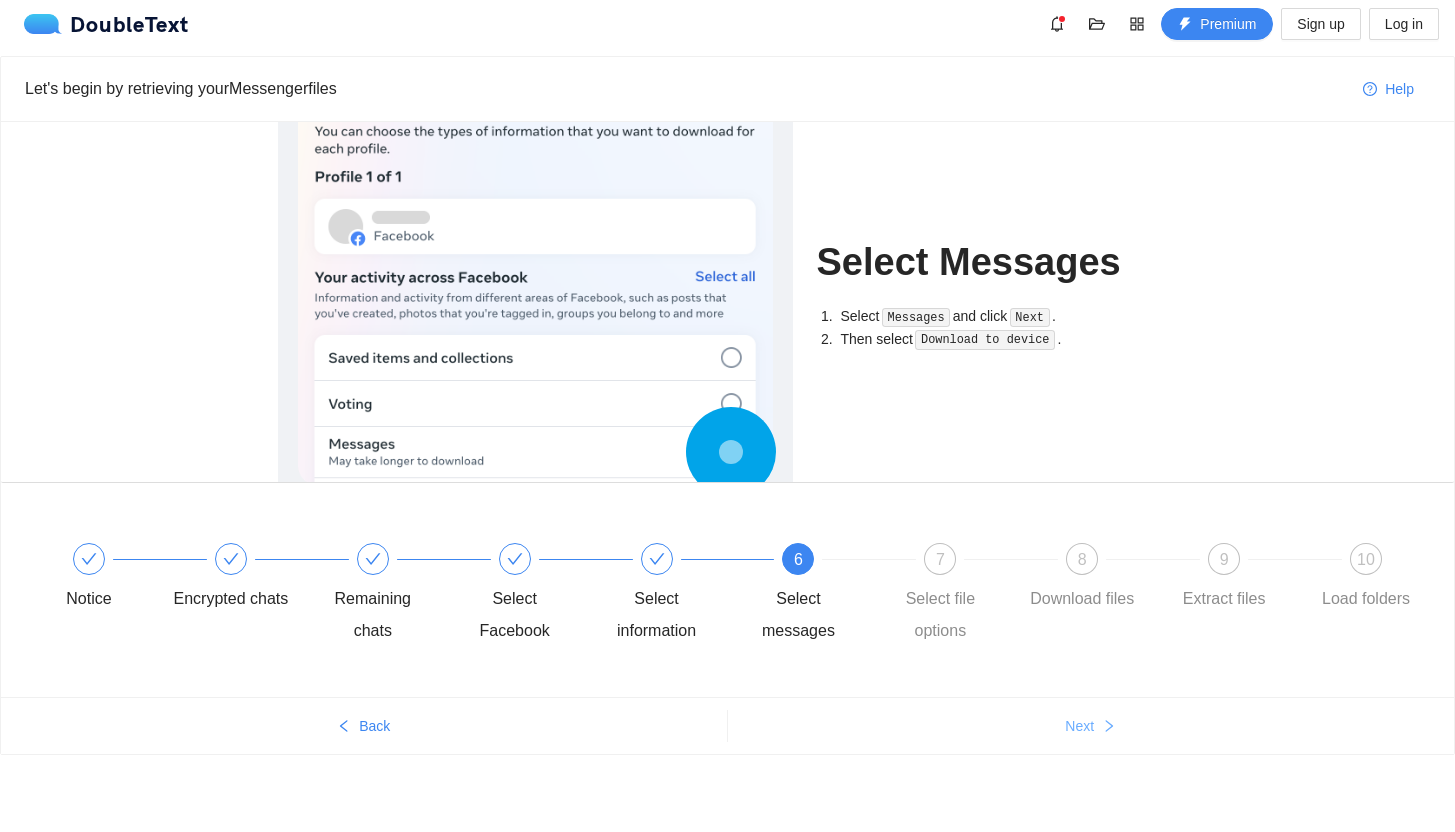 click on "Next" at bounding box center [1091, 726] 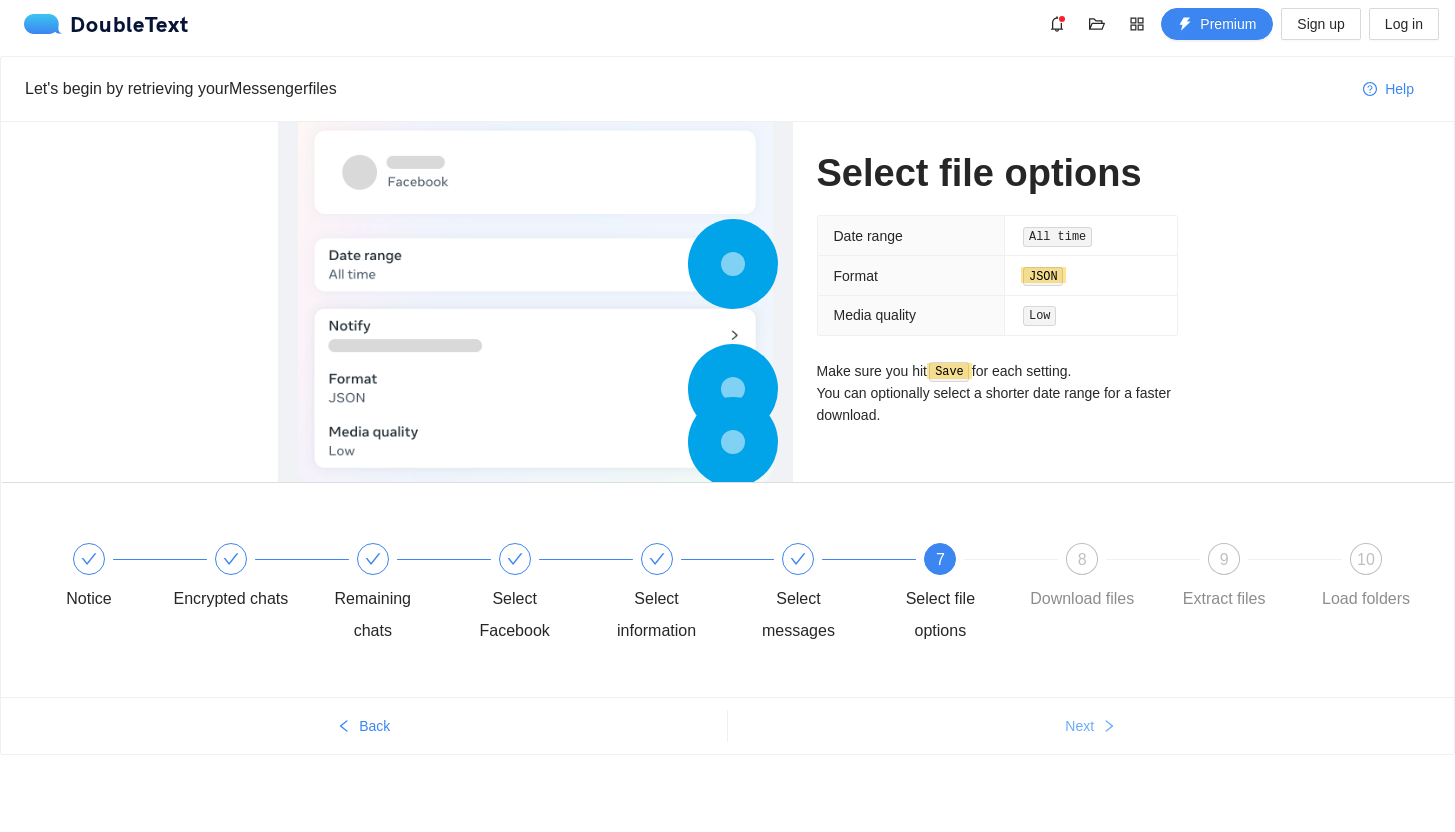 click on "Next" at bounding box center (1091, 726) 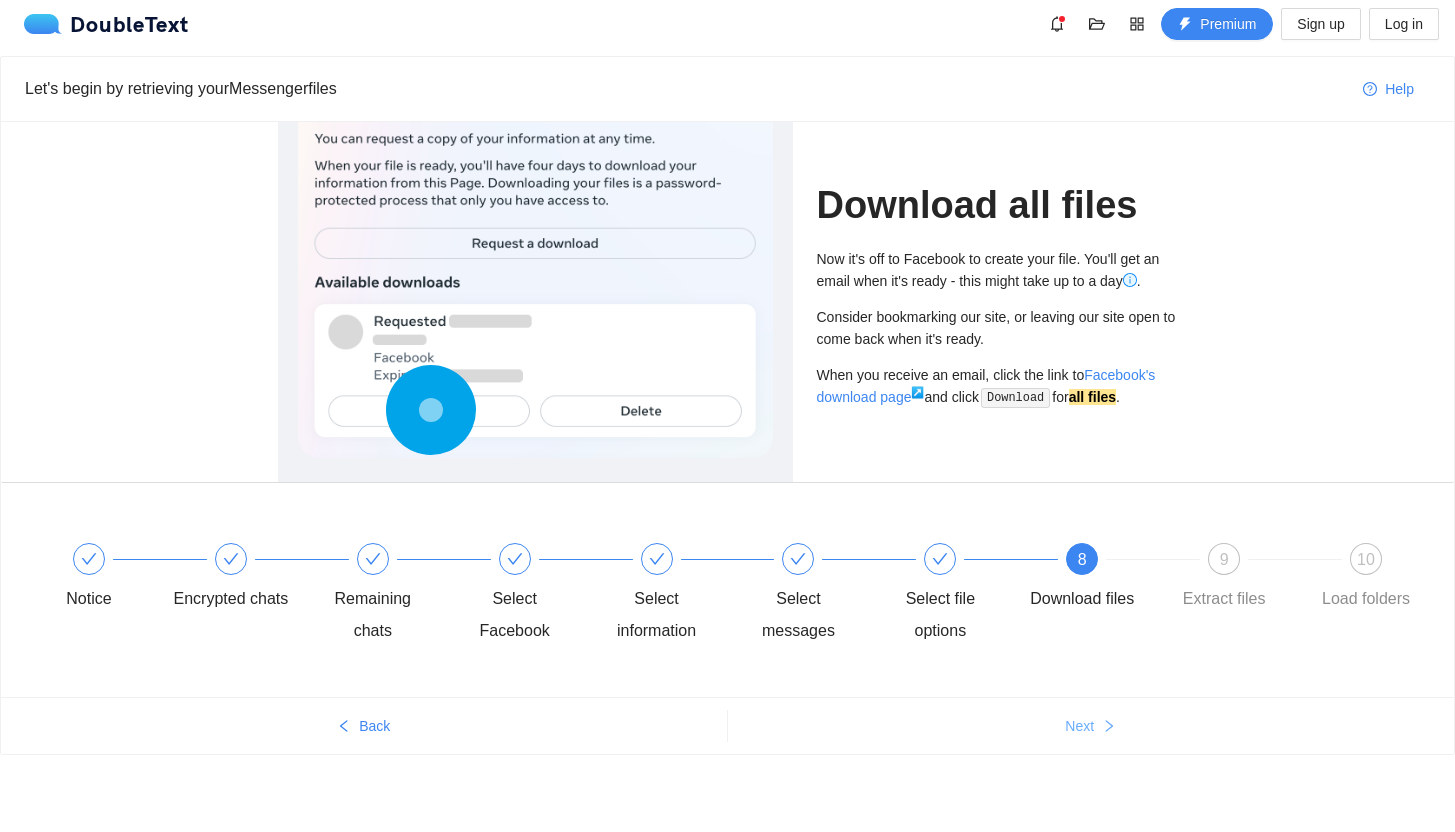 click on "Next" at bounding box center [1091, 726] 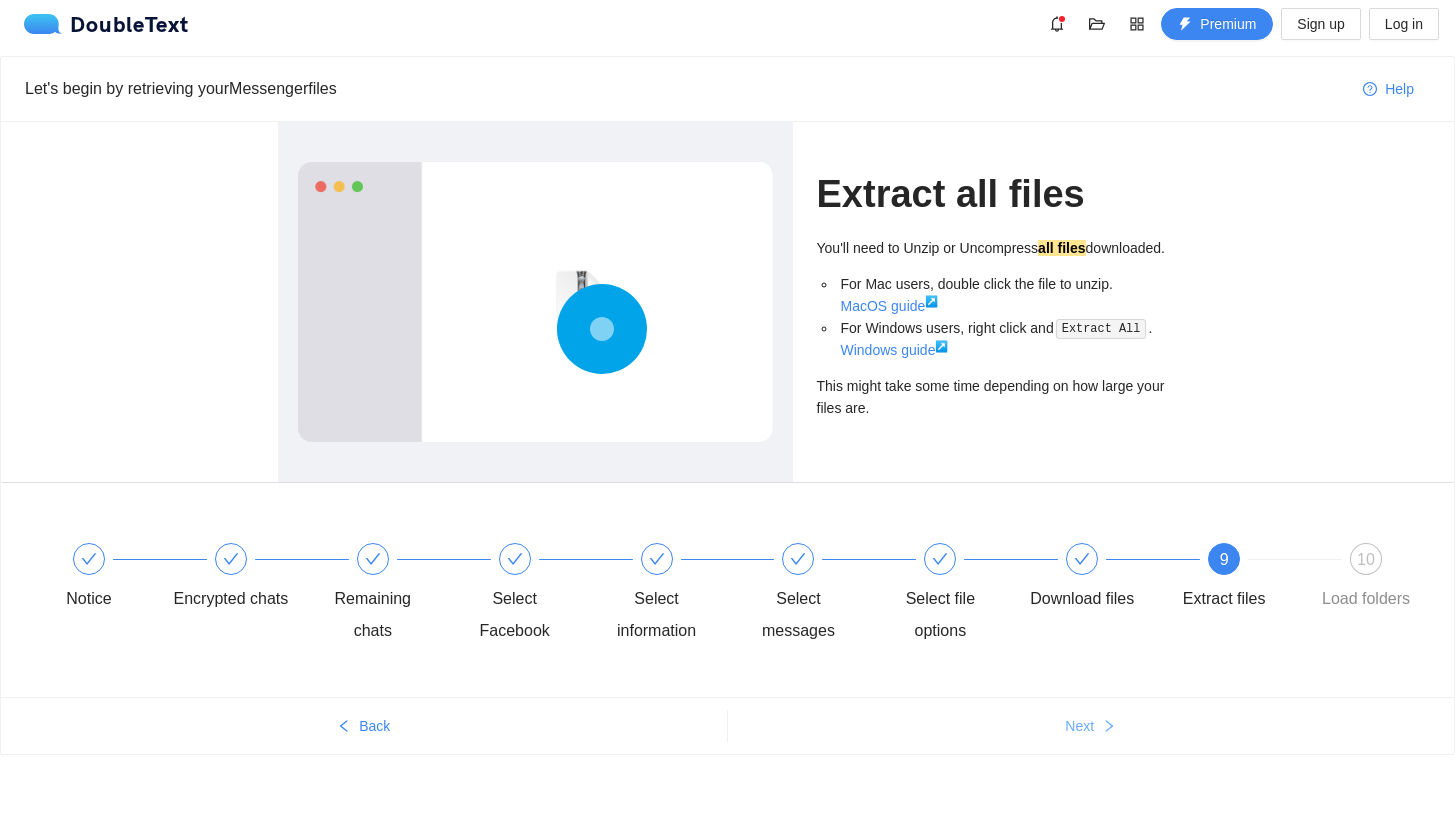 click on "Next" at bounding box center (1091, 726) 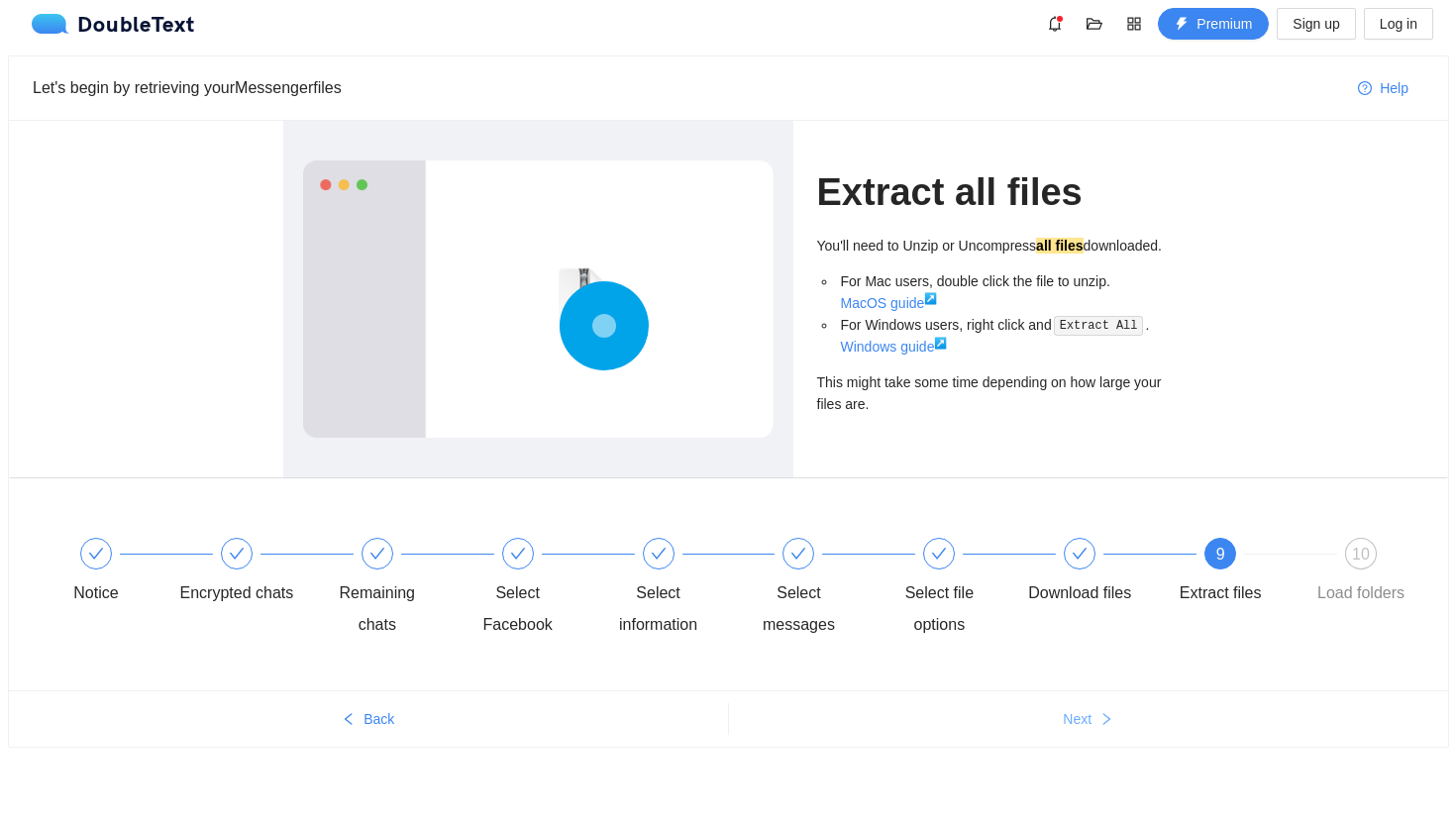 scroll, scrollTop: 0, scrollLeft: 0, axis: both 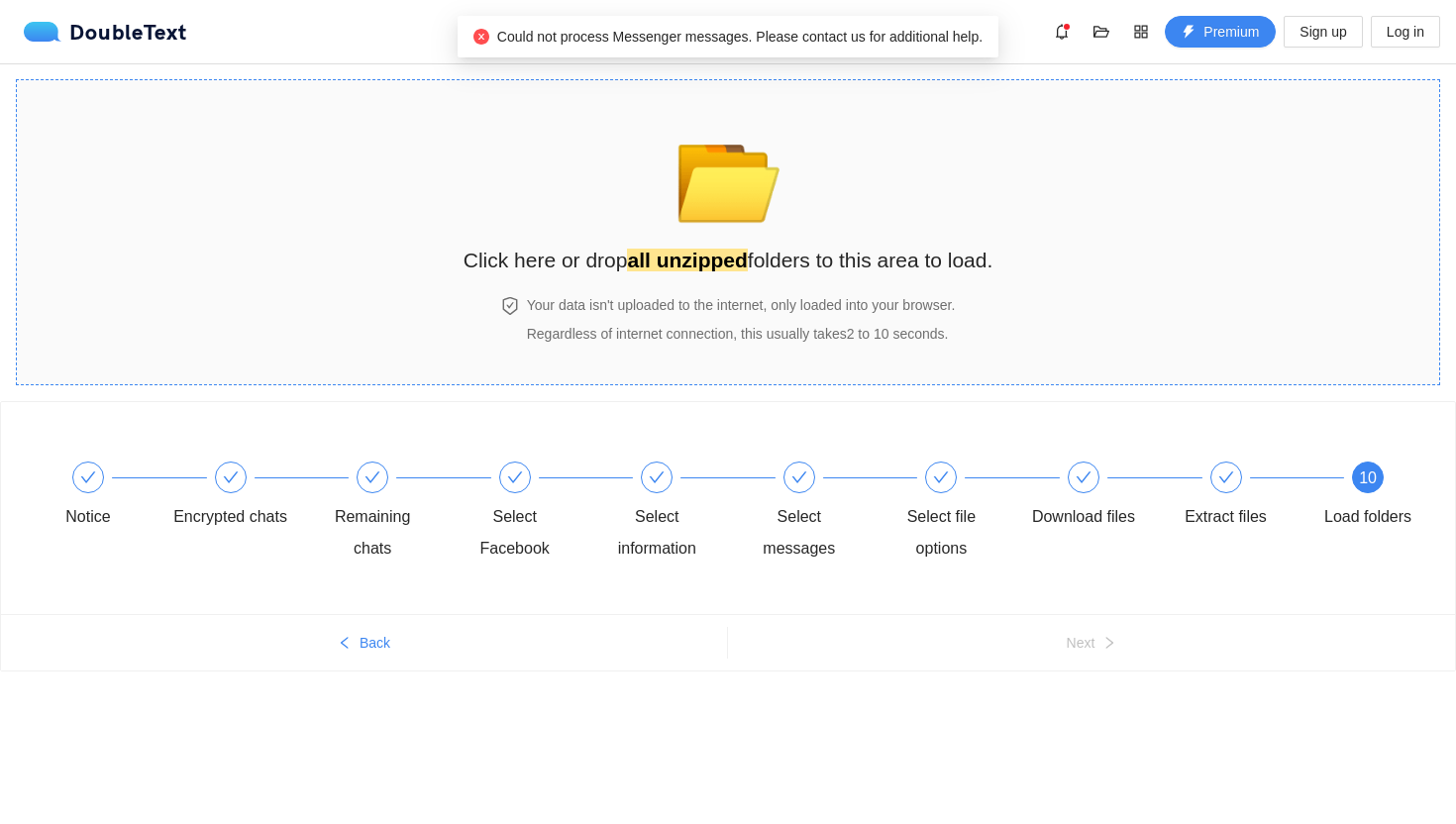 click on "📂 Click here or drop  all unzipped  folders to this area to load." at bounding box center [728, 188] 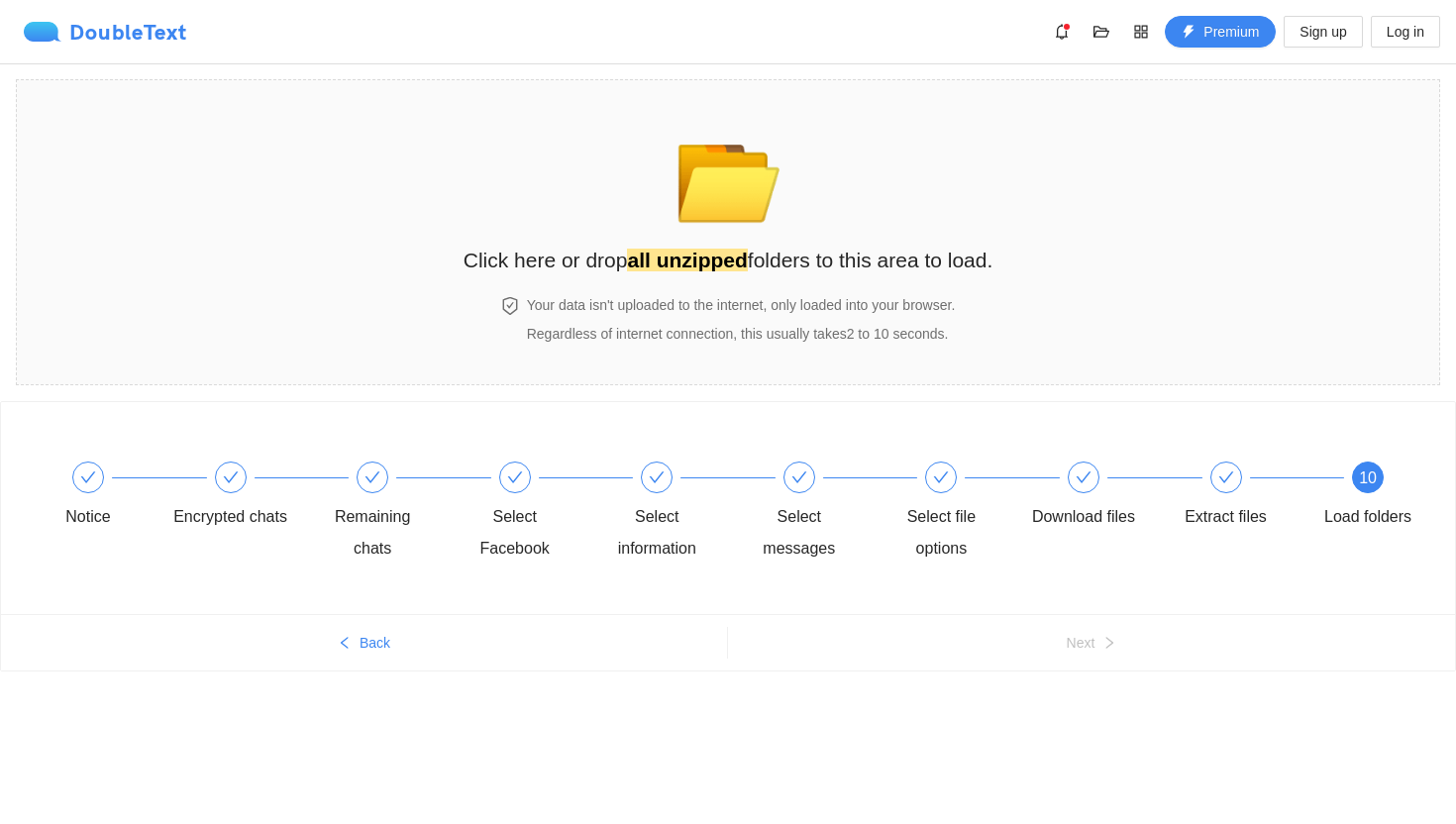 click on "DoubleText" at bounding box center [105, 32] 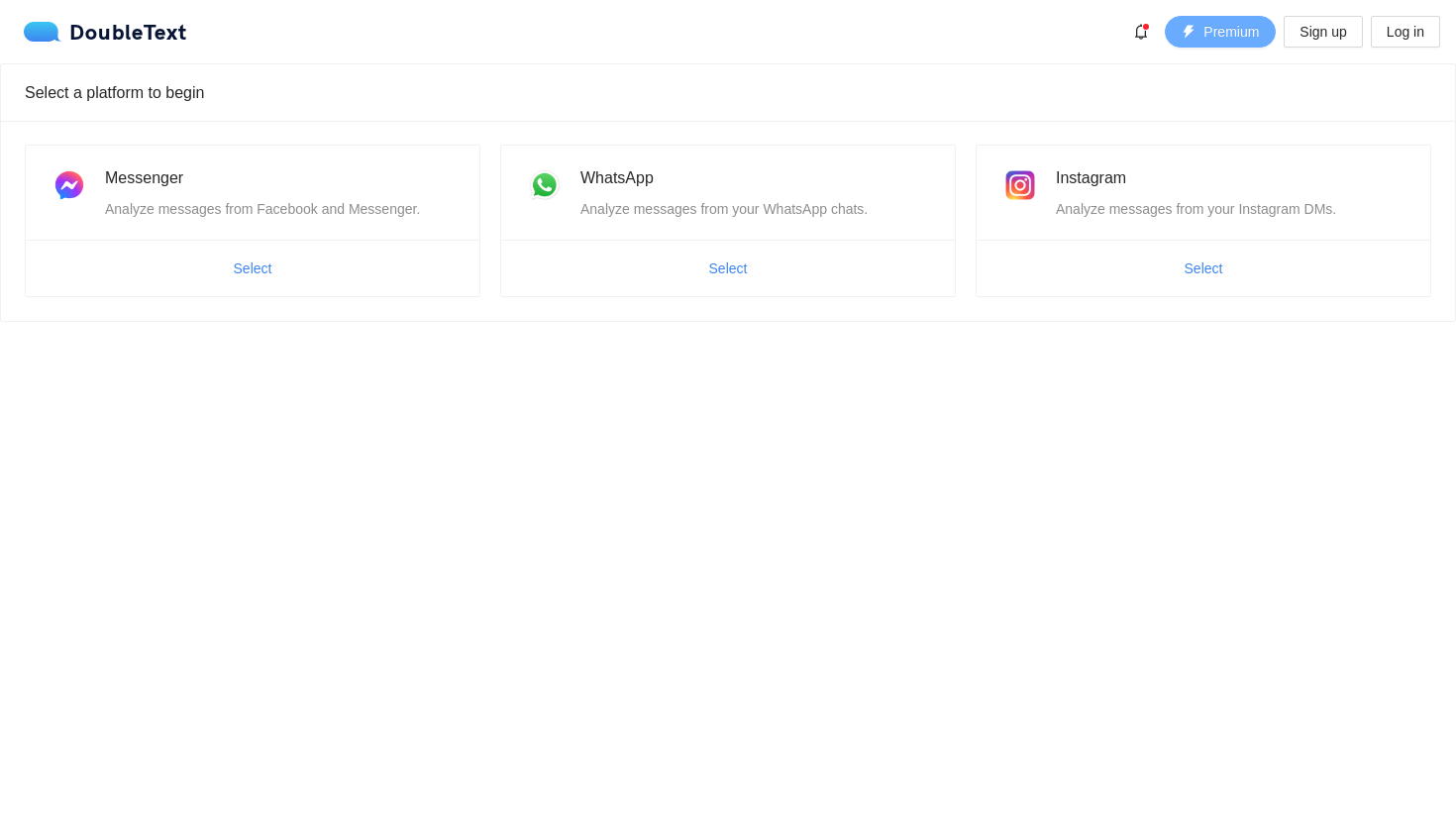 click on "Premium" at bounding box center [1231, 32] 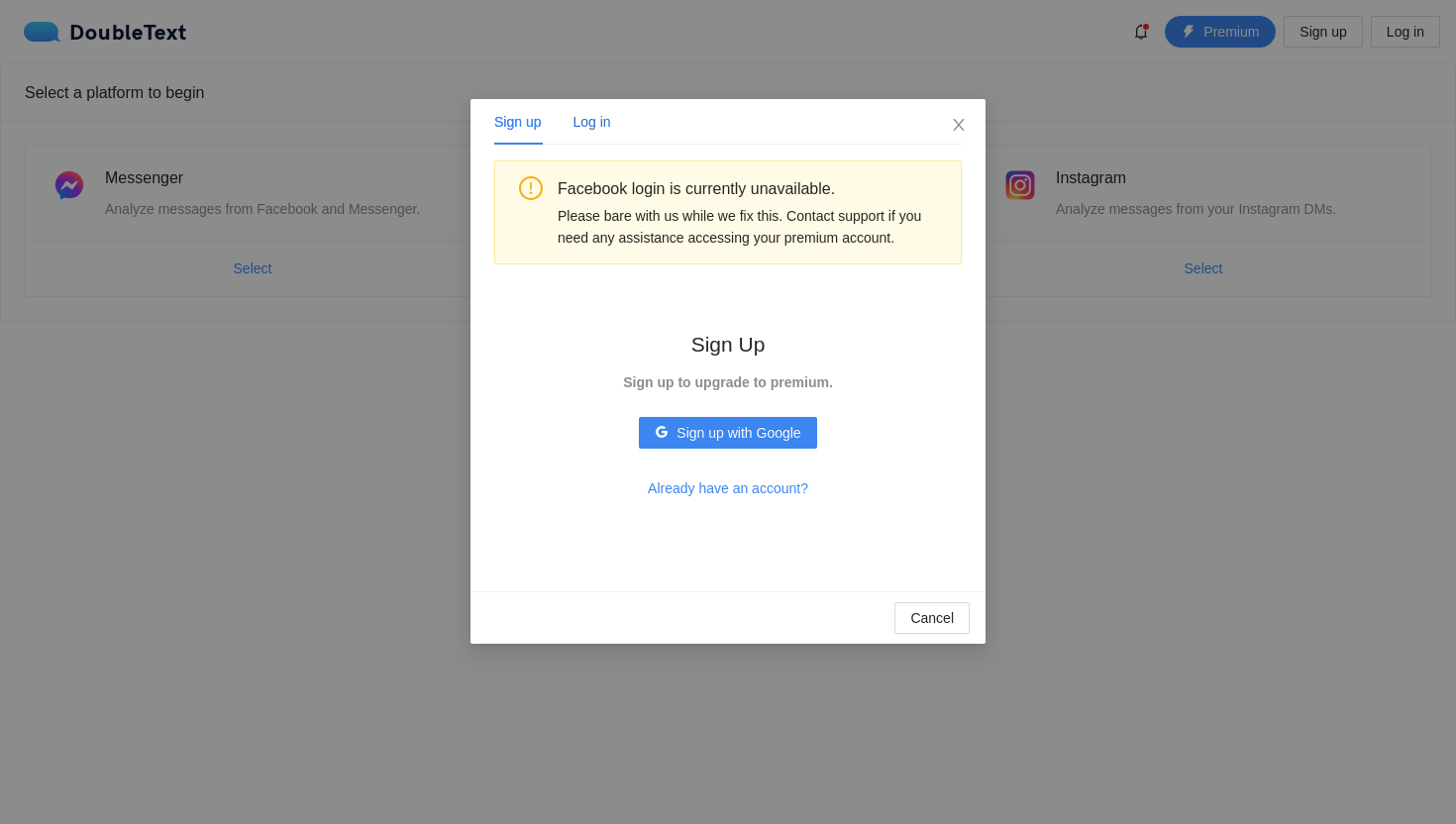 click on "Log in" at bounding box center [591, 122] 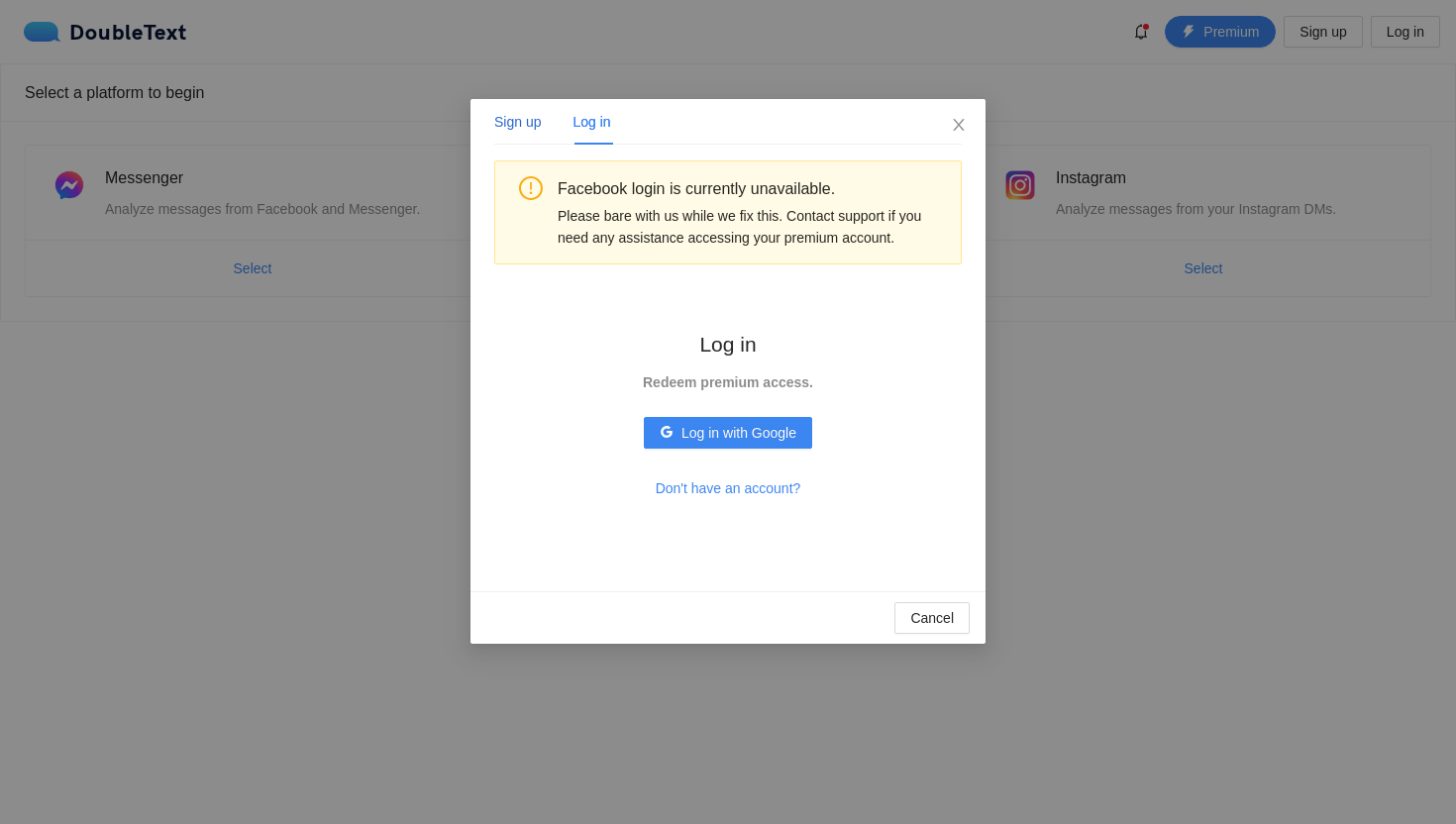 click on "Sign up" at bounding box center (517, 122) 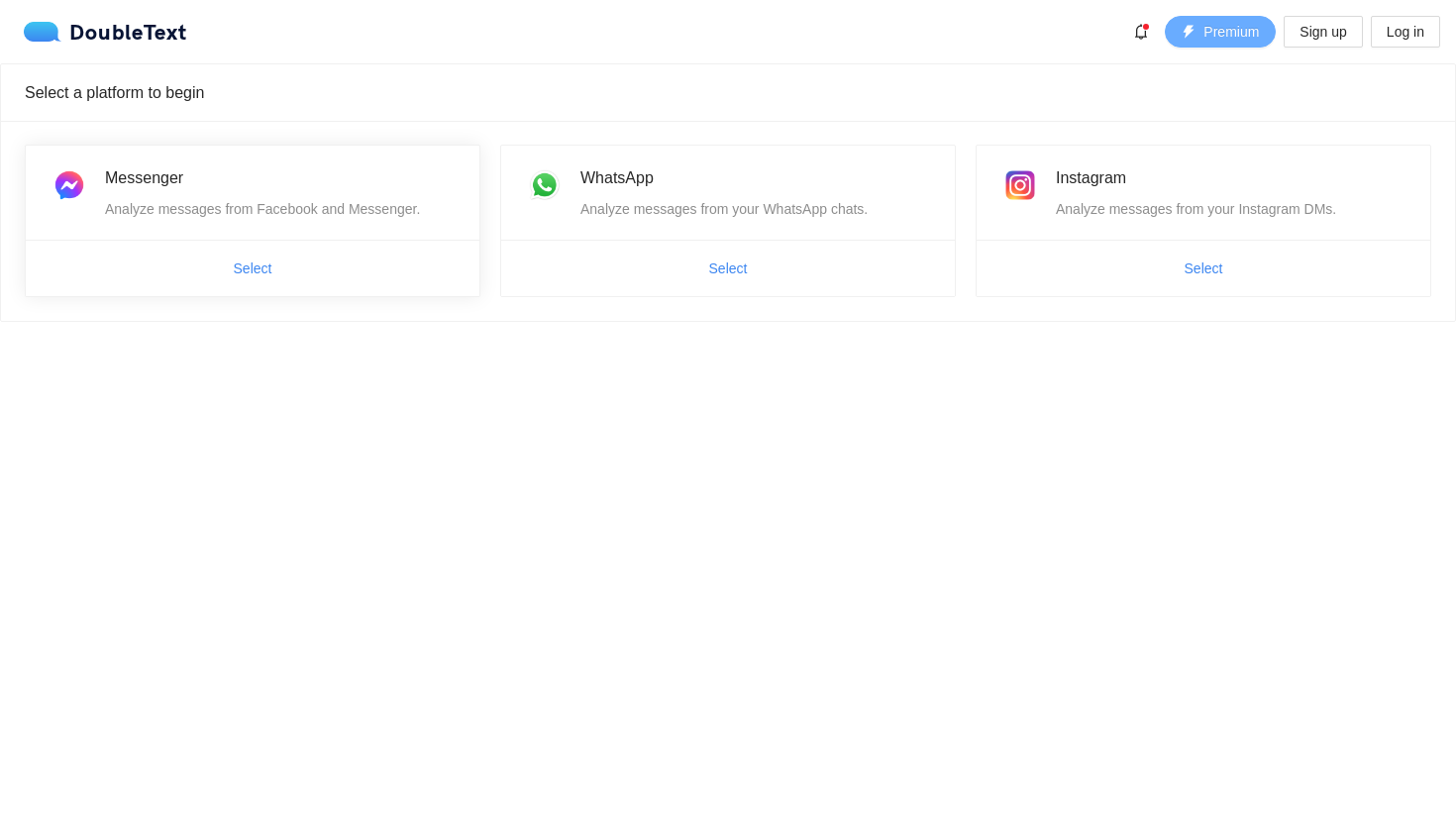 type 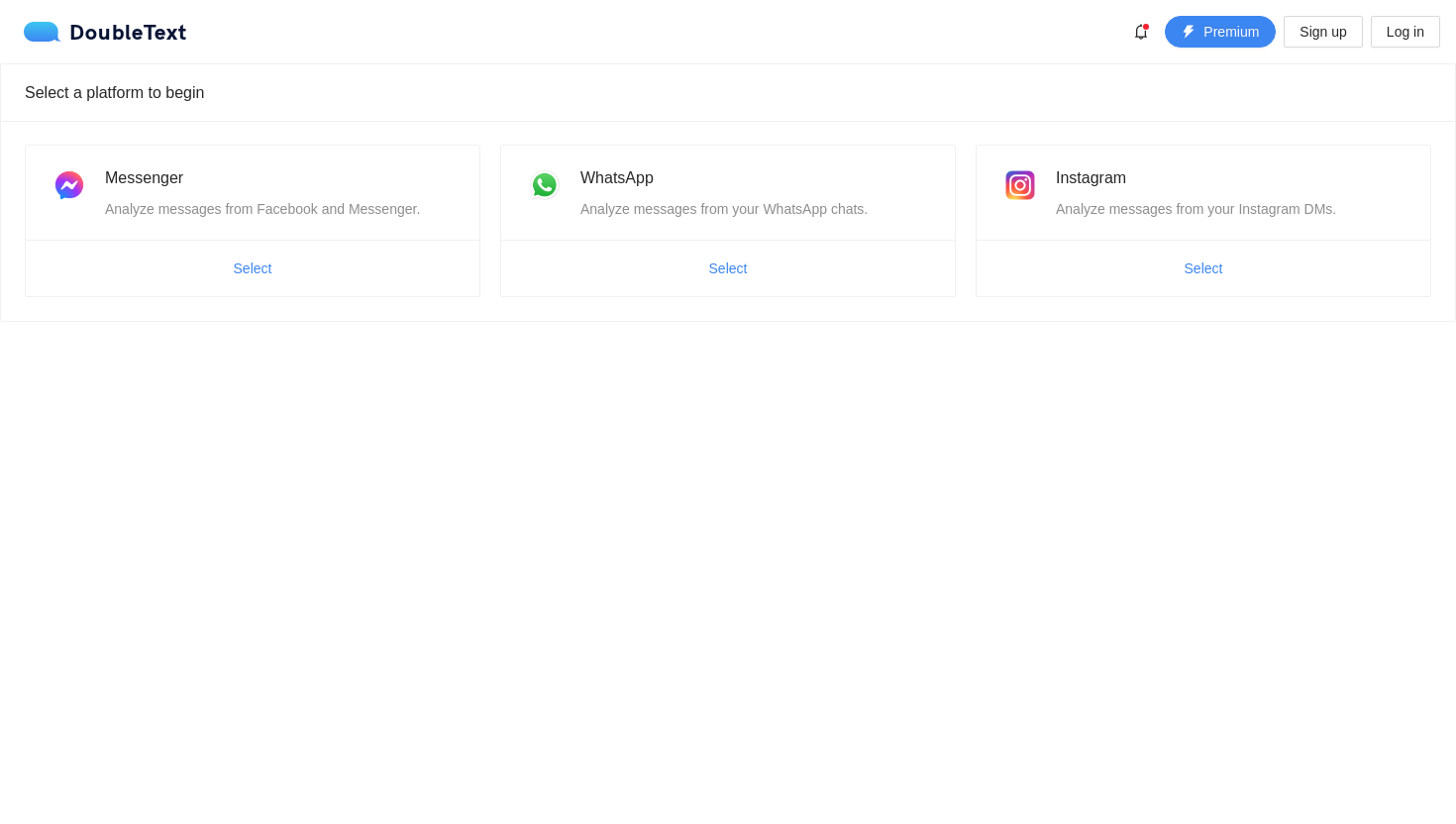 drag, startPoint x: 1163, startPoint y: 57, endPoint x: 1173, endPoint y: 52, distance: 11.18034 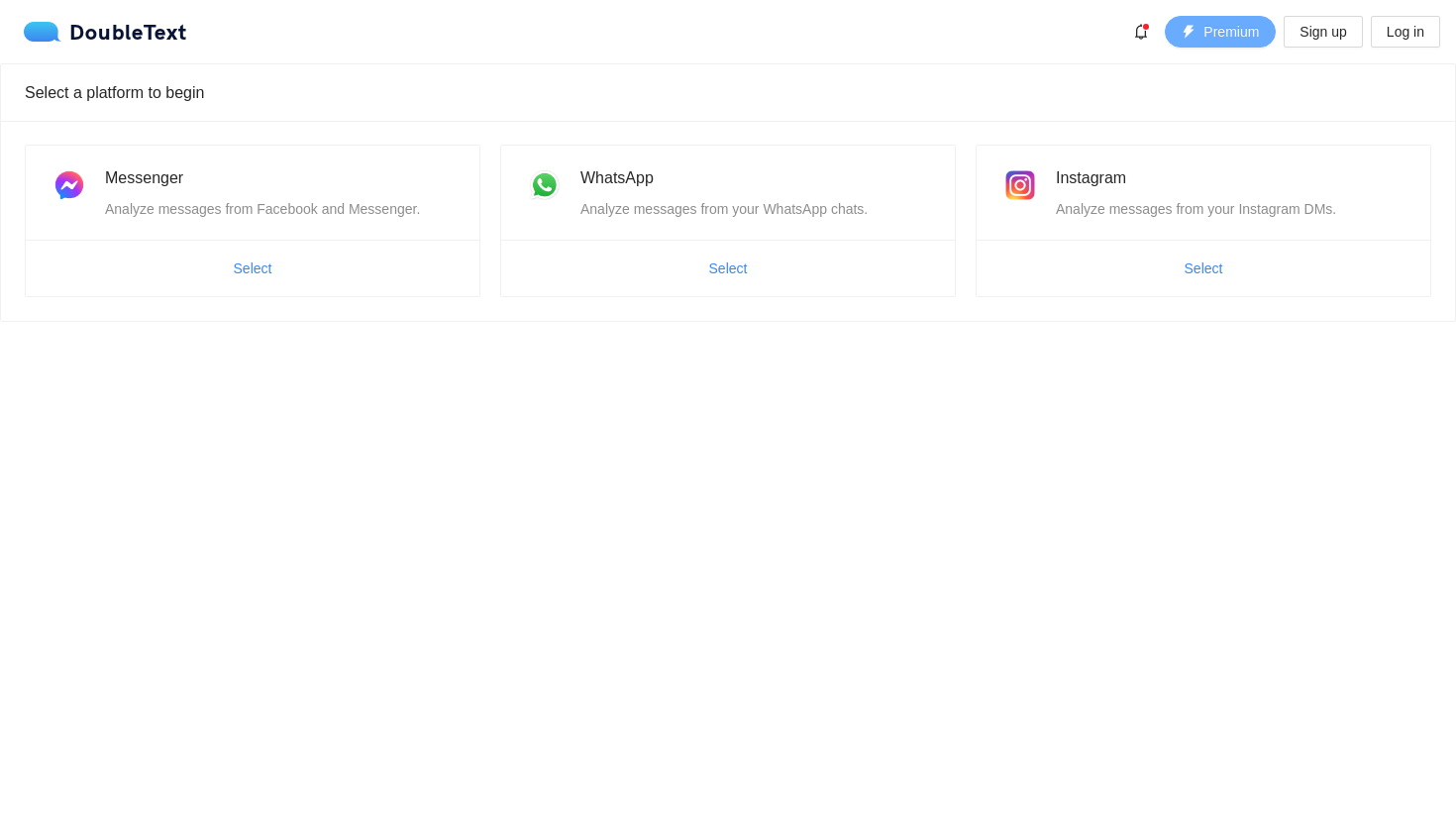 click at bounding box center [1189, 33] 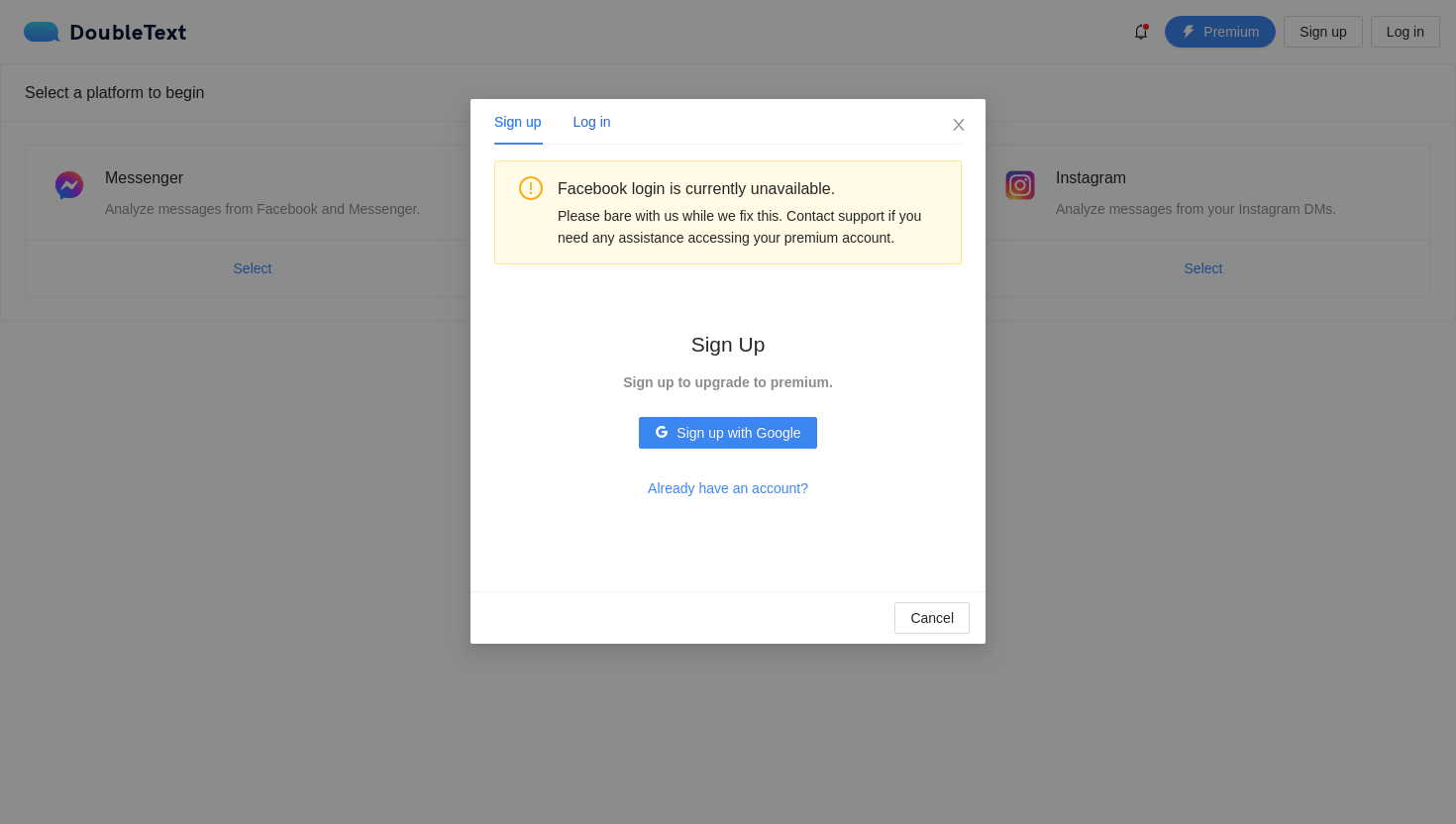 click on "Log in" at bounding box center (591, 122) 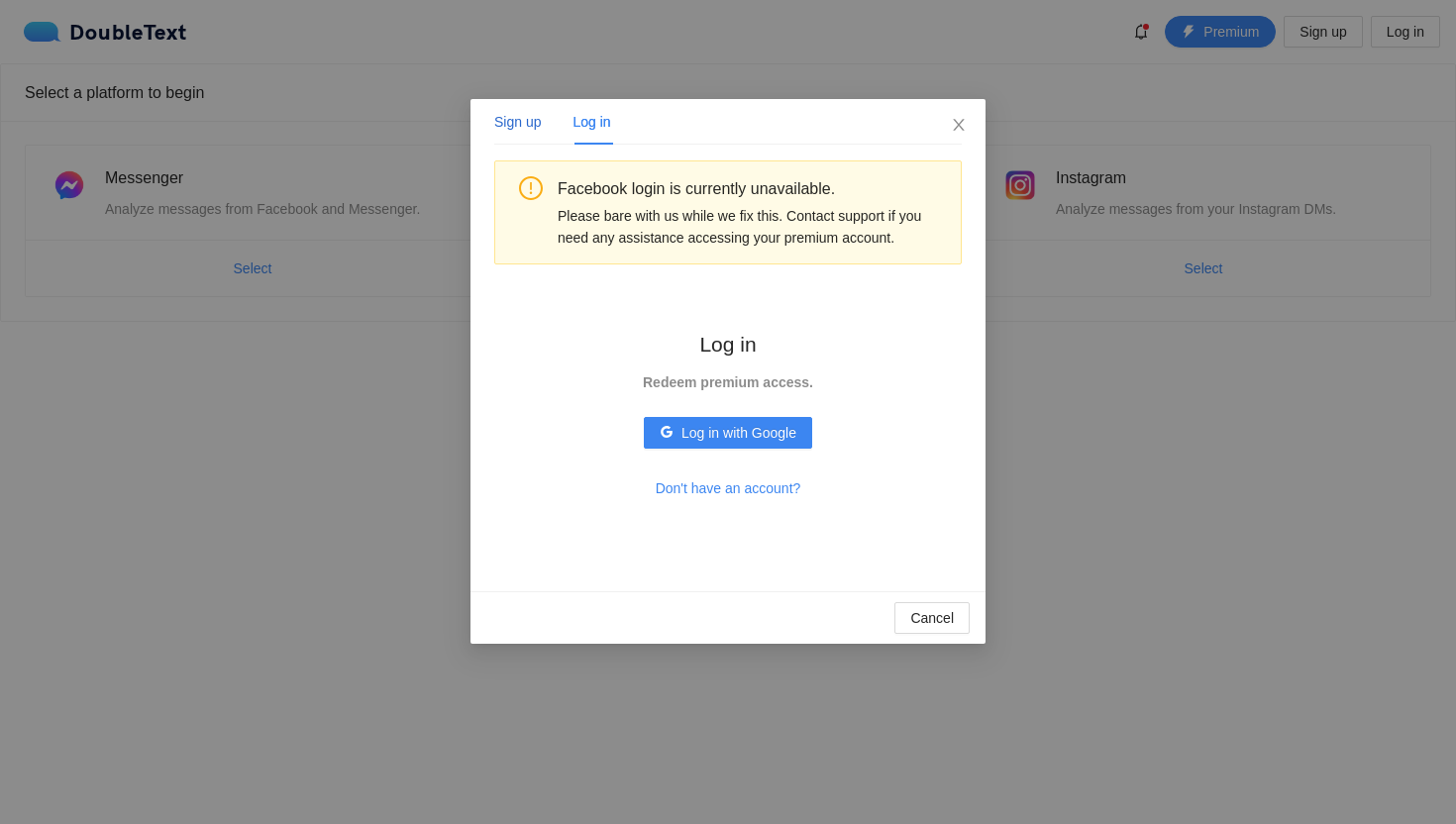 click on "Sign up" at bounding box center (517, 122) 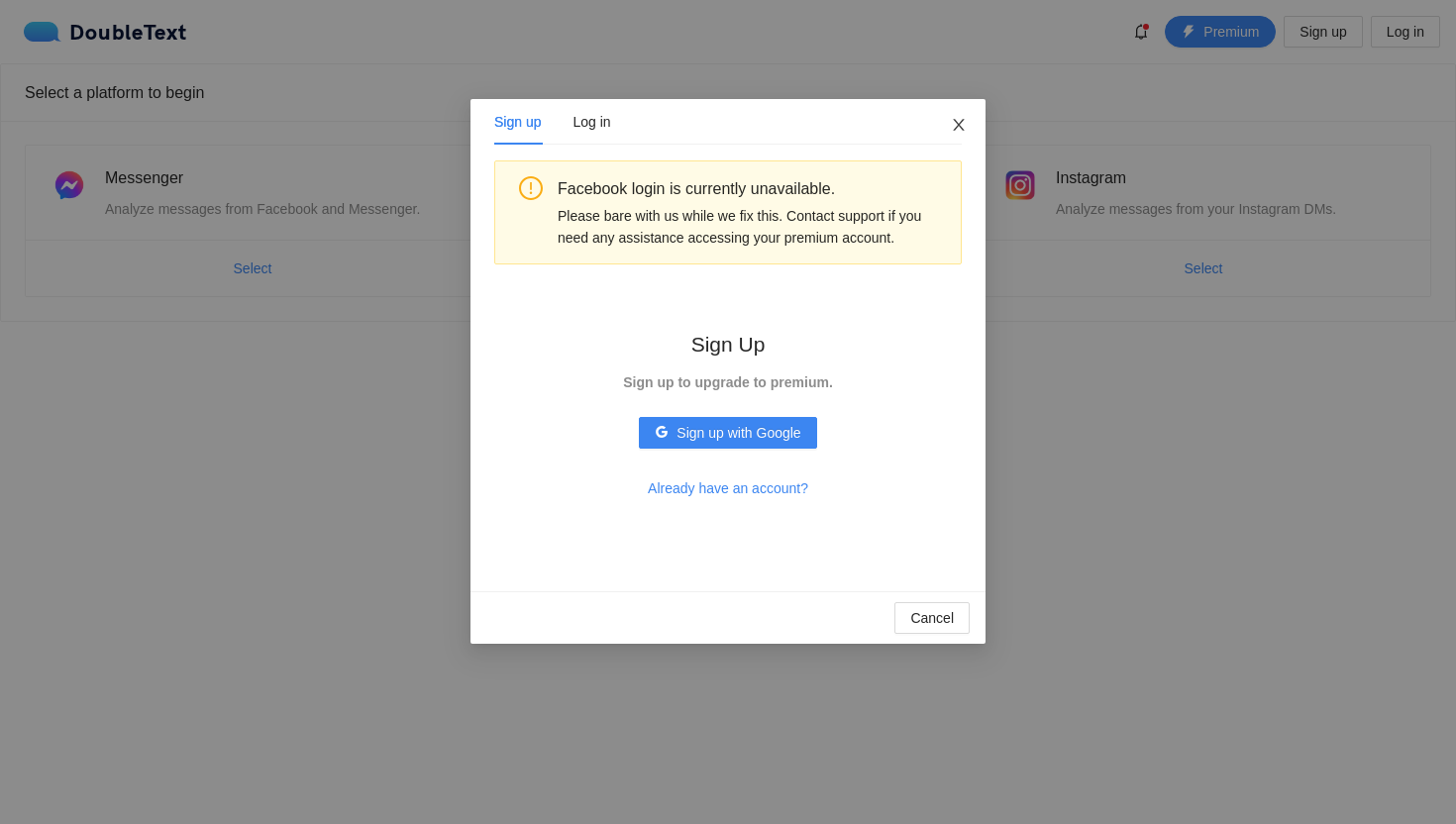 click at bounding box center (959, 126) 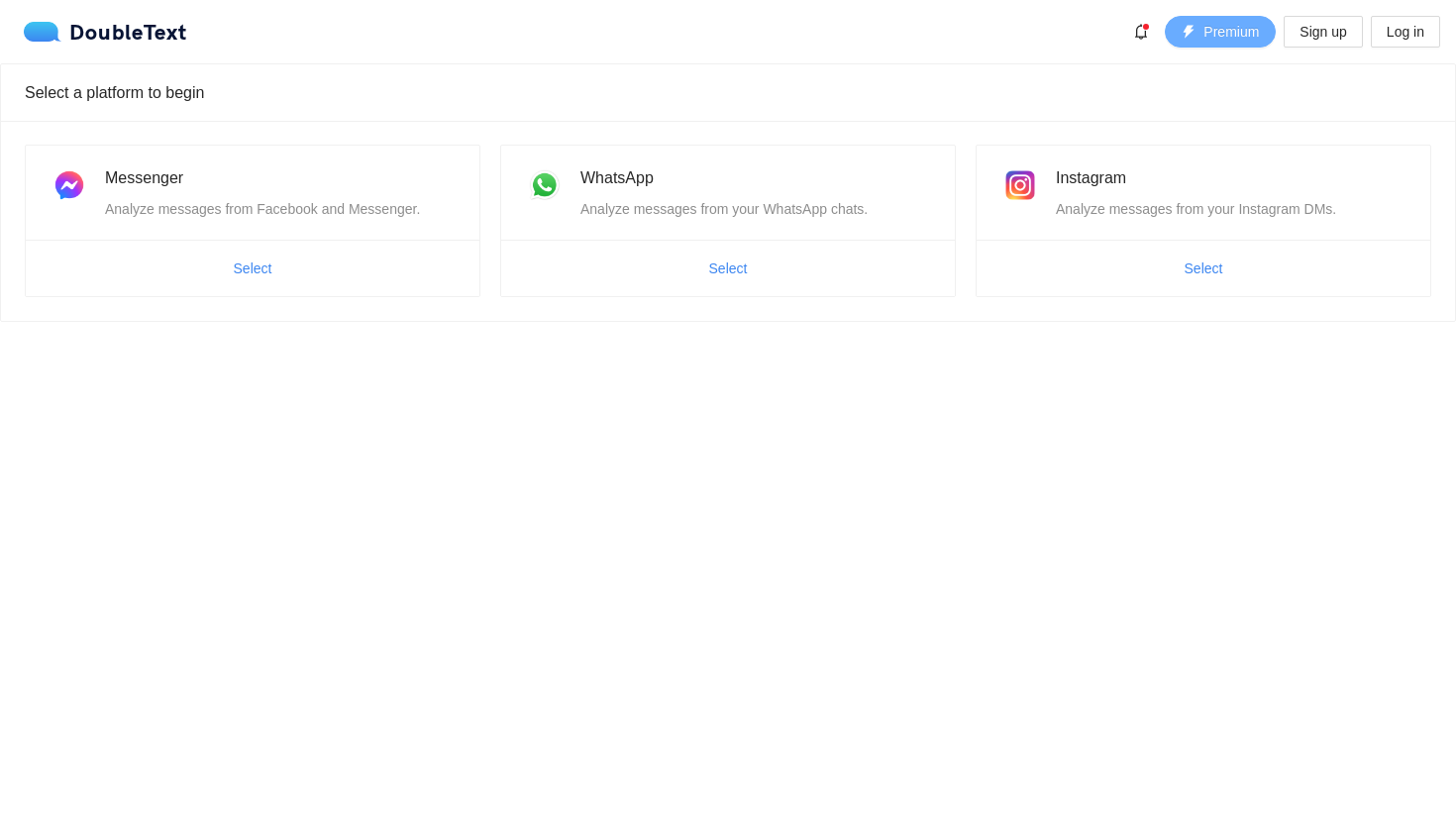 click on "Premium" at bounding box center (1220, 32) 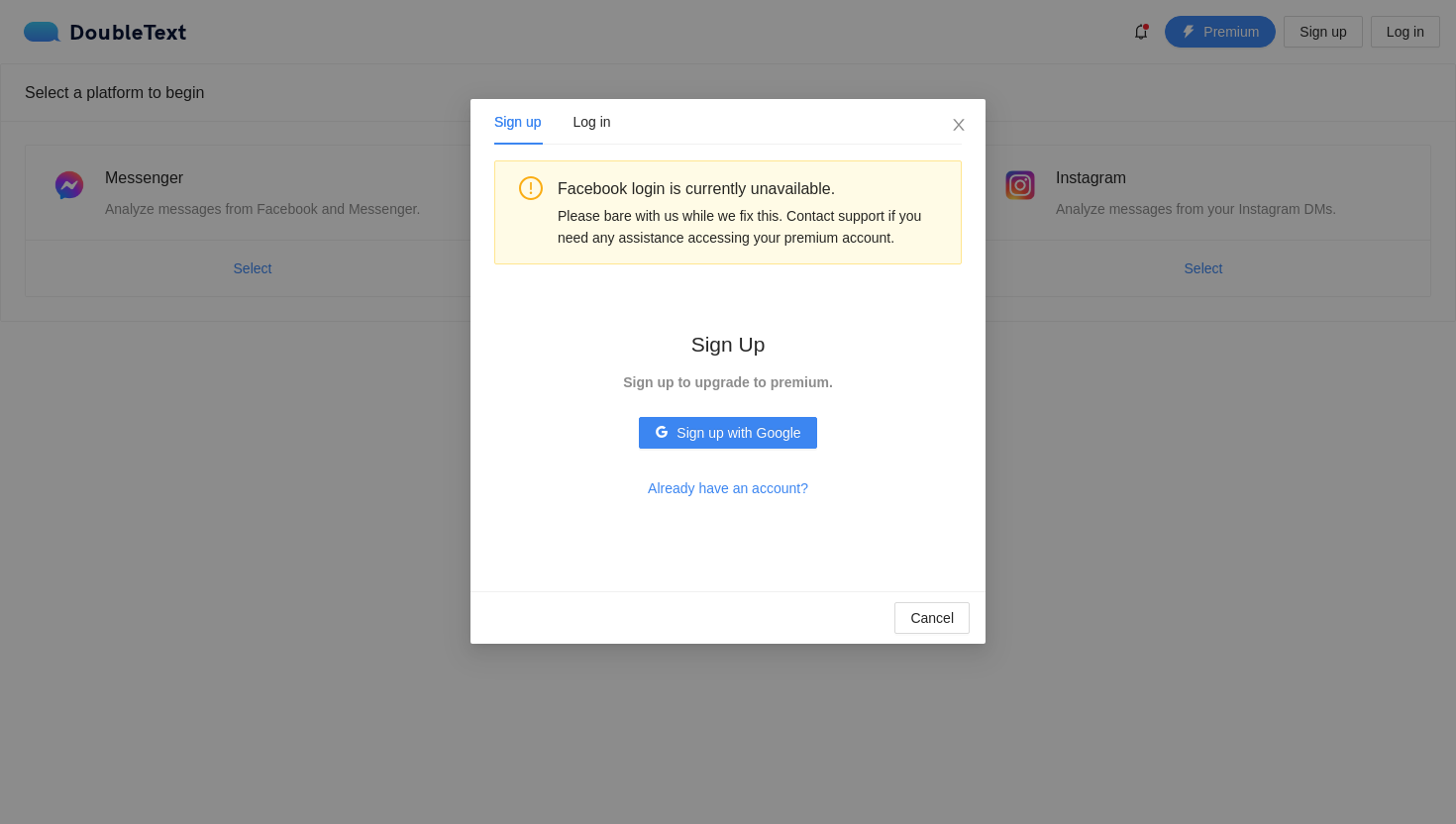click on "Sign up Log in Facebook login is currently unavailable. Please bare with us while we fix this. Contact support if you need any assistance accessing your premium account. Sign Up Sign up to upgrade to premium.  Sign up with Google Already have an account? Facebook login is currently unavailable. Please bare with us while we fix this. Contact support if you need any assistance accessing your premium account. Log in Redeem premium access.  Log in with Google Don't have an account? Cancel" at bounding box center (728, 412) 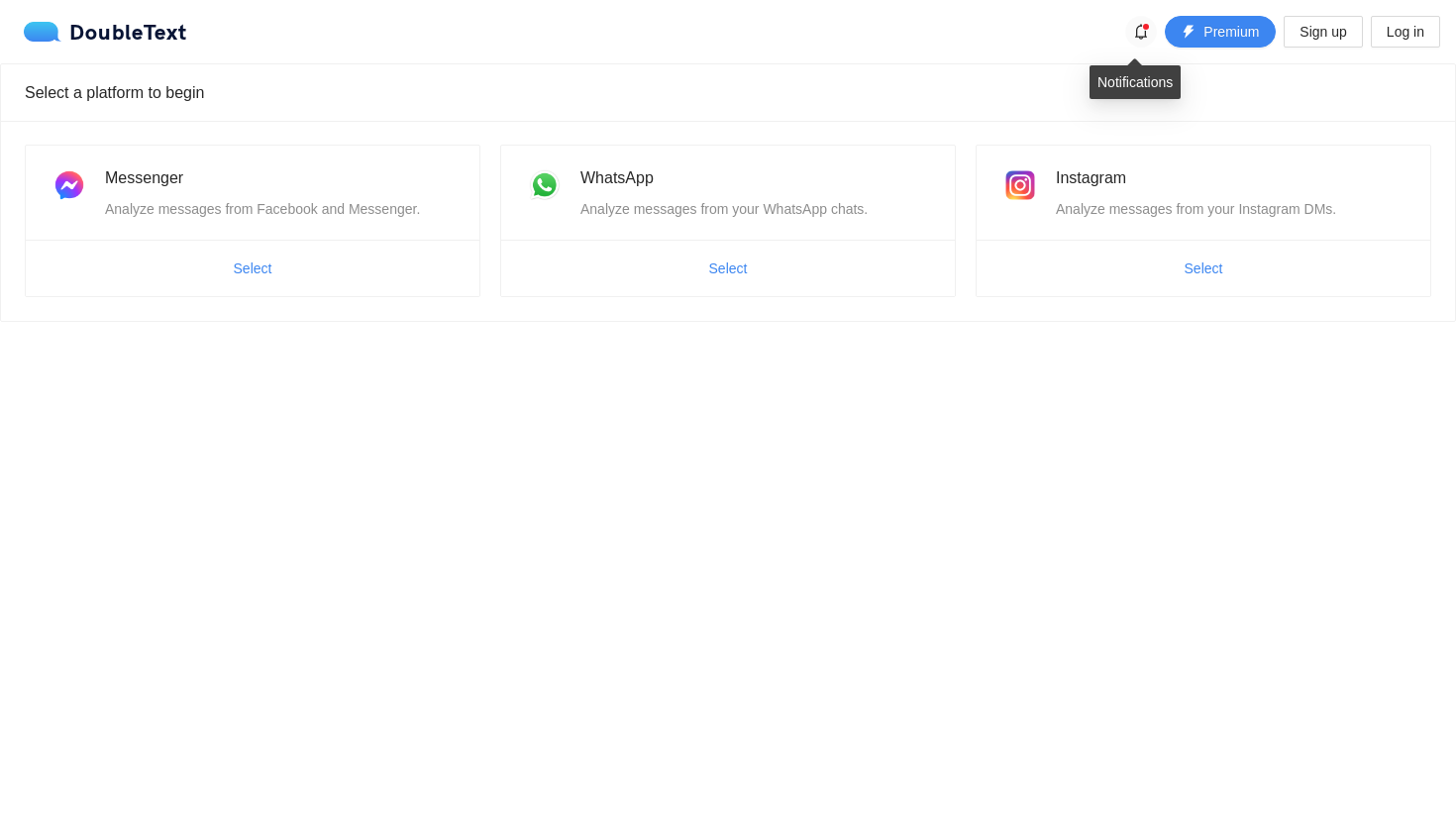 click 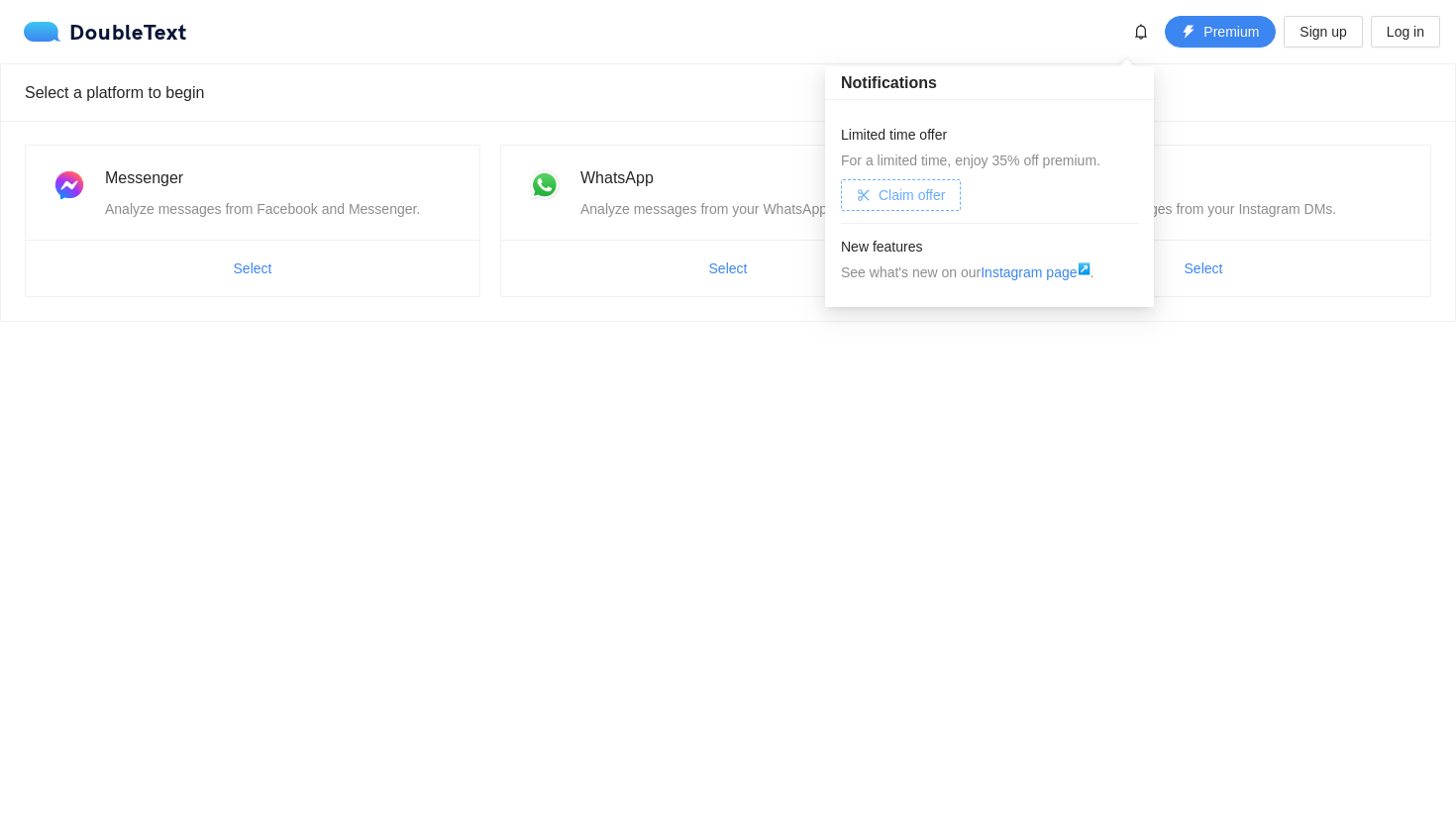click on "Claim offer" at bounding box center [911, 195] 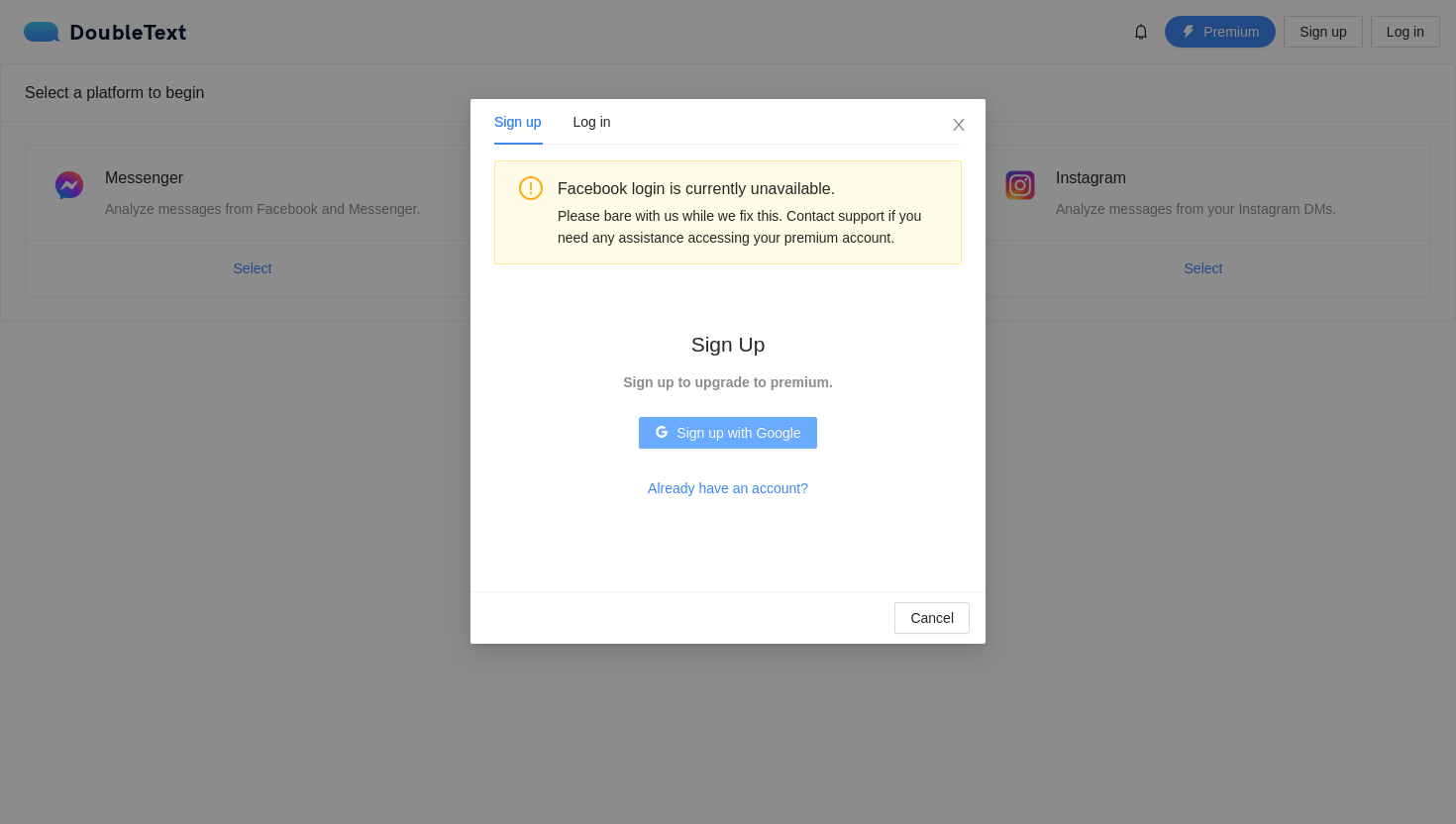 click on "Sign up with Google" at bounding box center [738, 433] 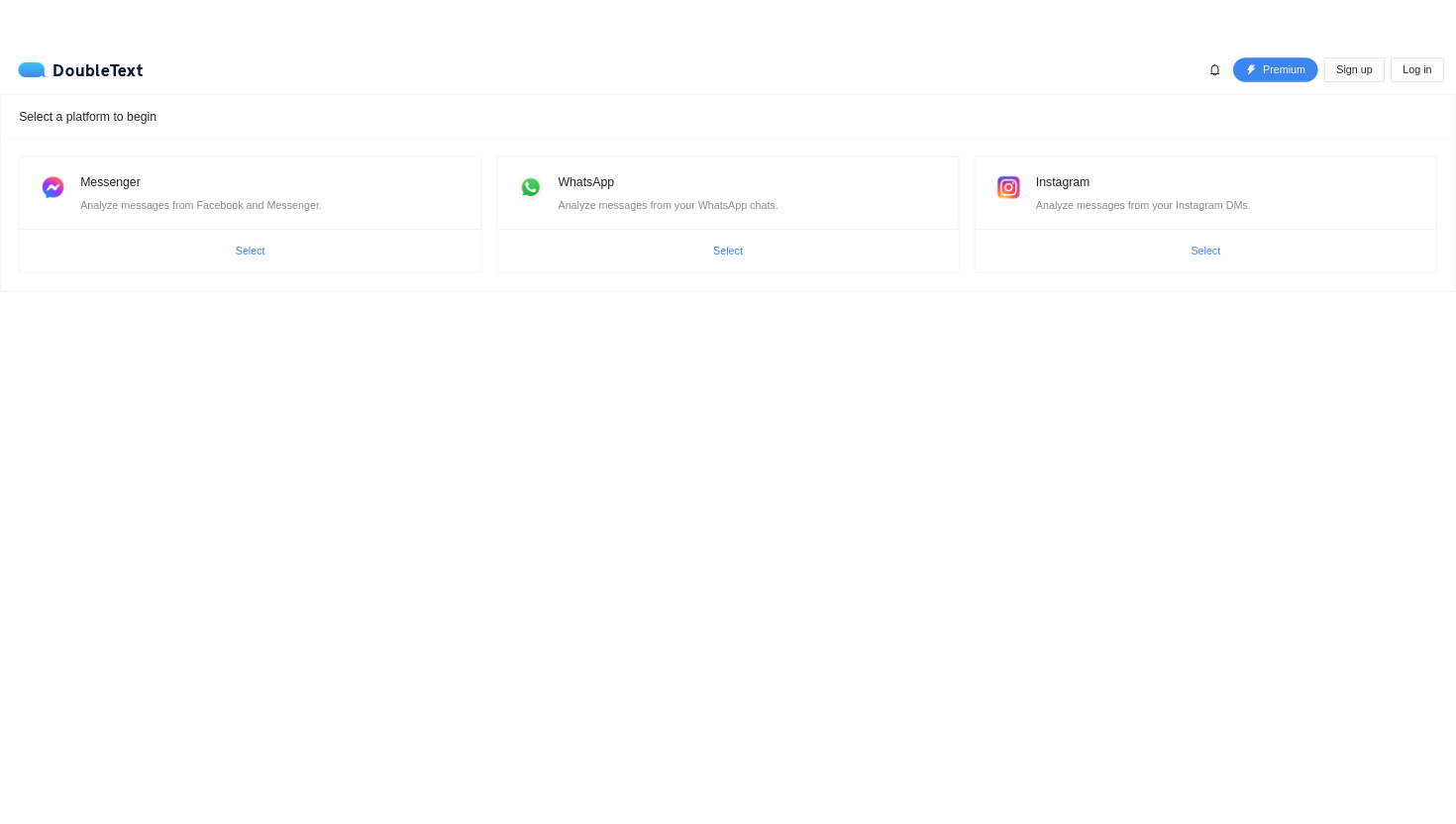 scroll, scrollTop: 0, scrollLeft: 0, axis: both 